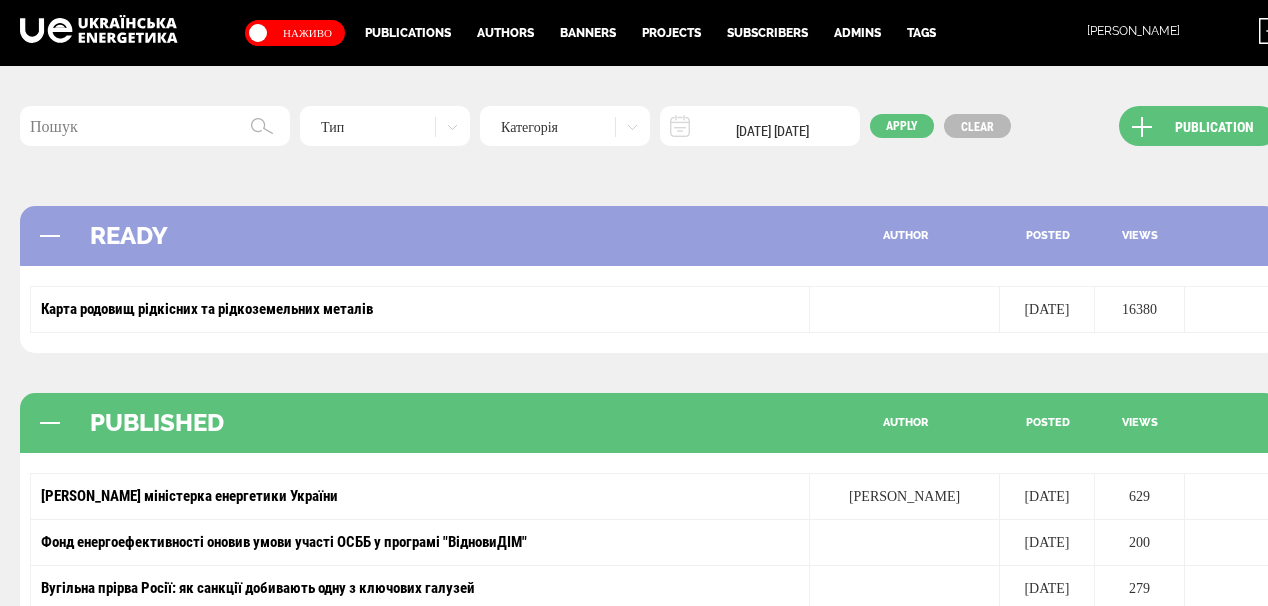 scroll, scrollTop: 160, scrollLeft: 0, axis: vertical 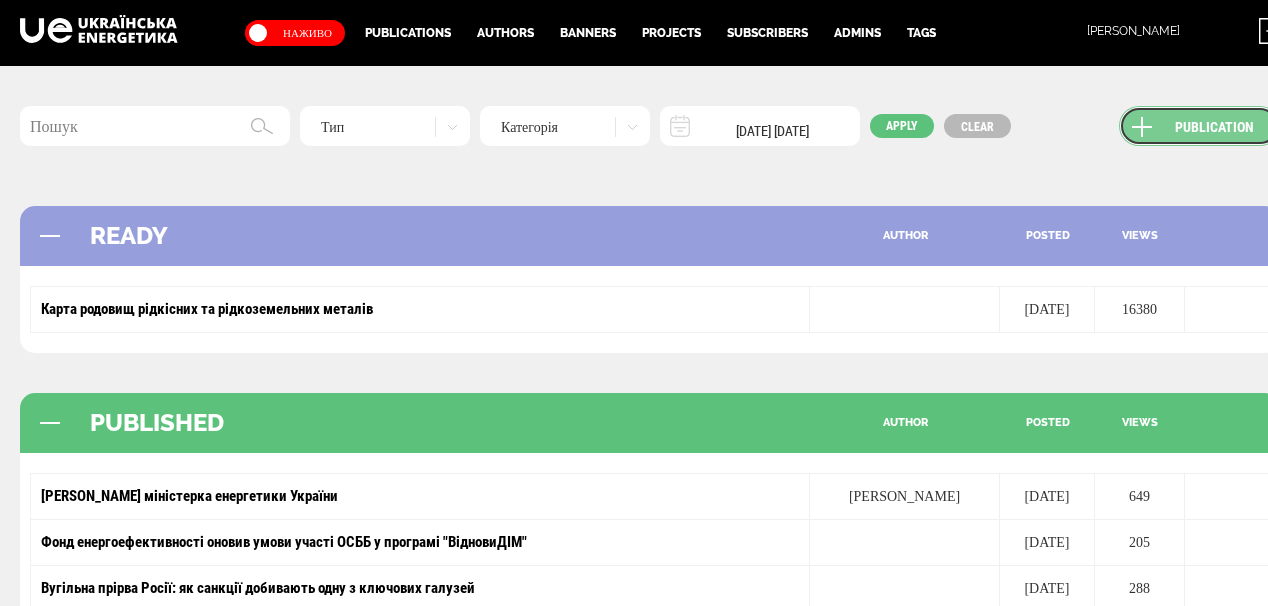 click on "Publication" at bounding box center (1199, 126) 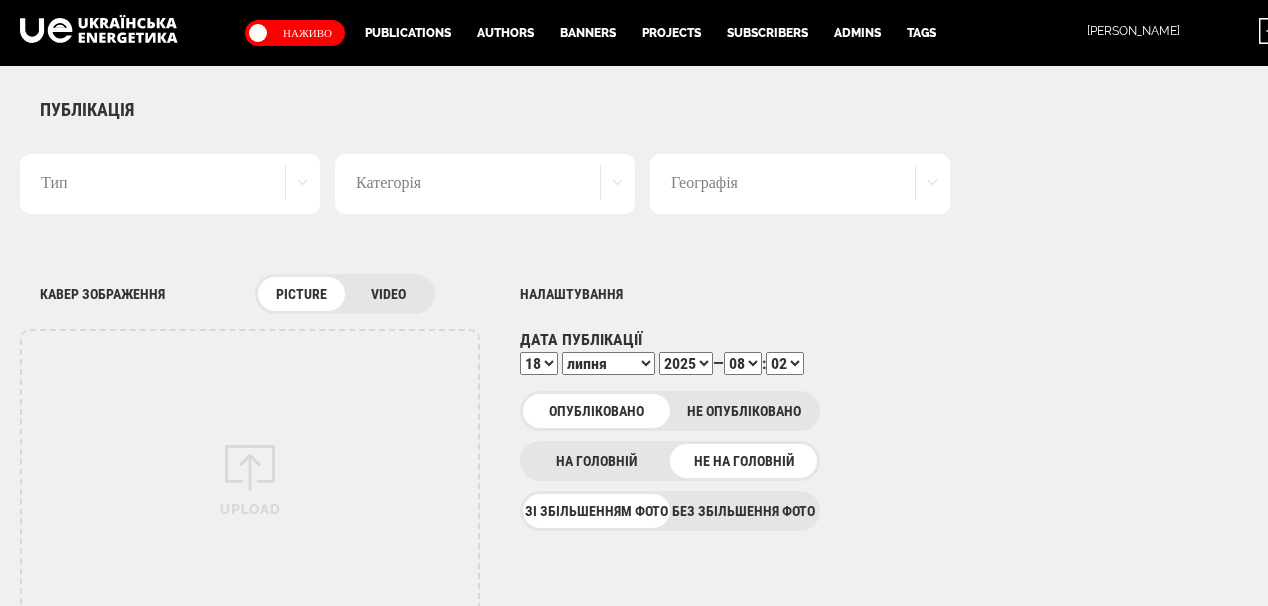 scroll, scrollTop: 0, scrollLeft: 0, axis: both 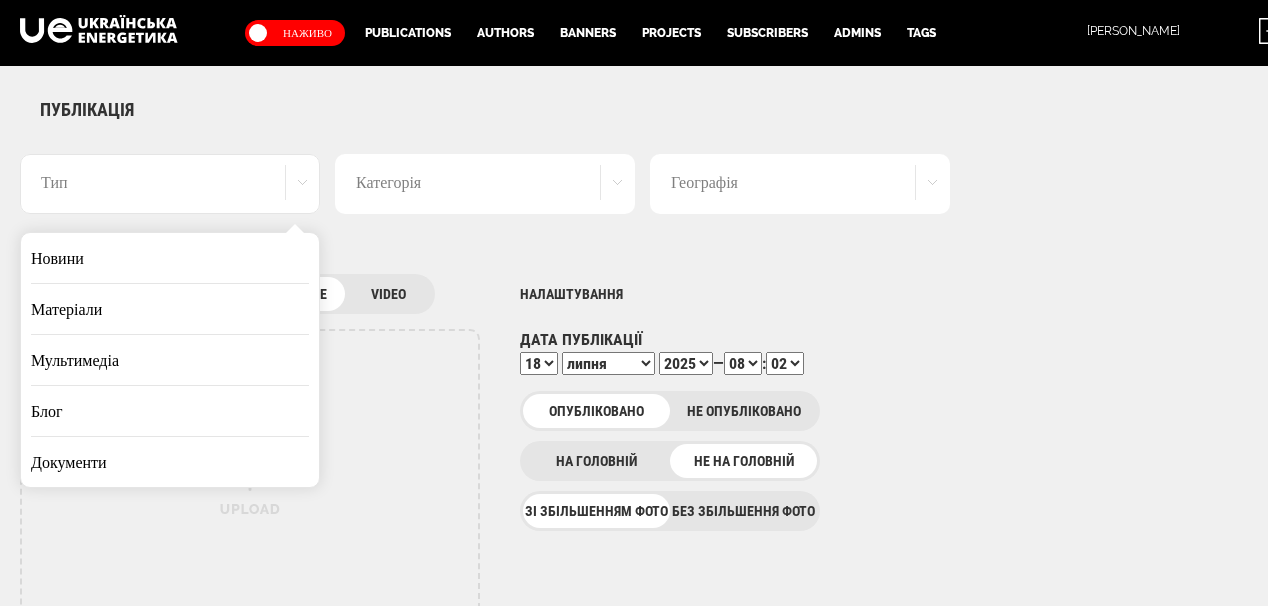 click on "Новини" at bounding box center (170, 258) 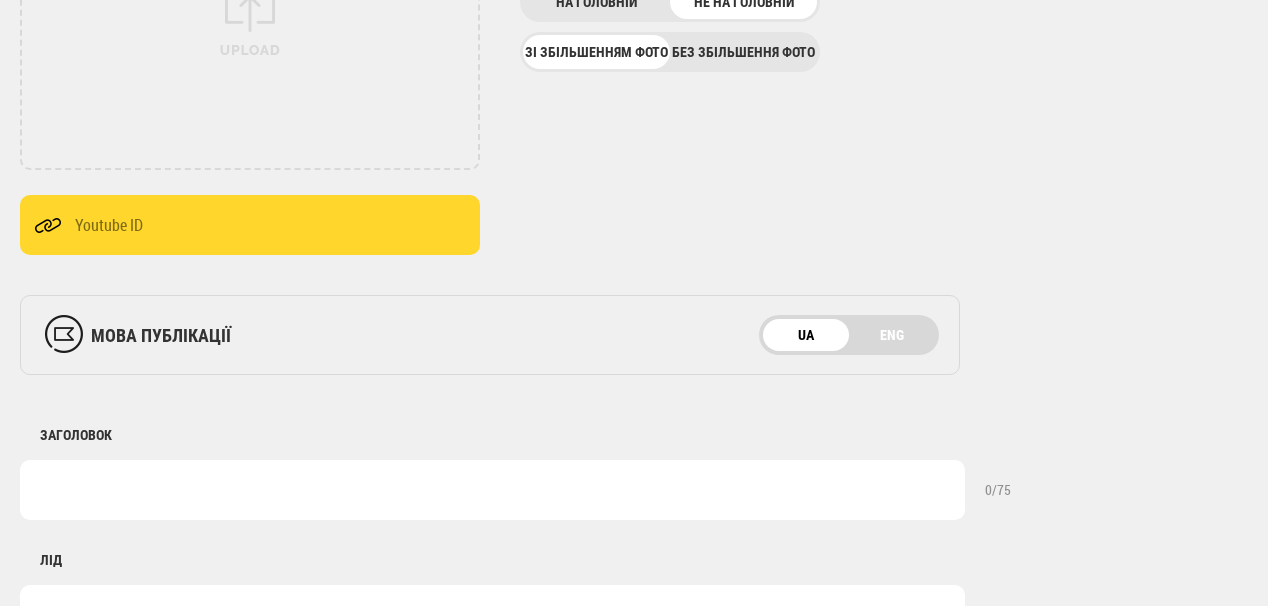 scroll, scrollTop: 480, scrollLeft: 0, axis: vertical 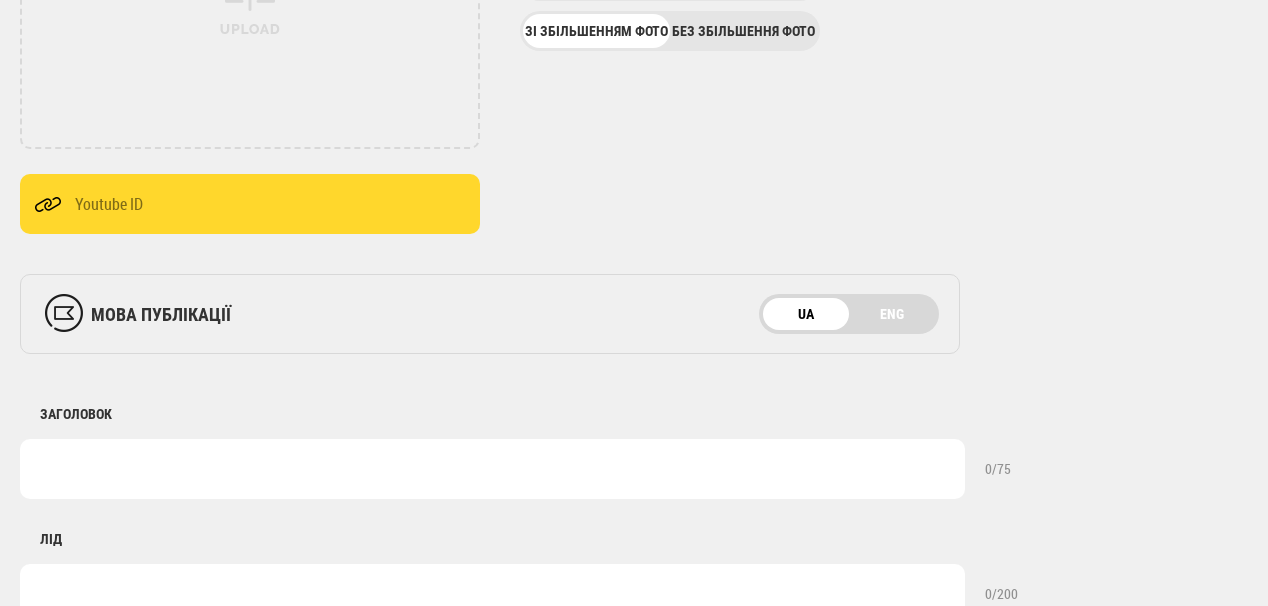 click at bounding box center (492, 469) 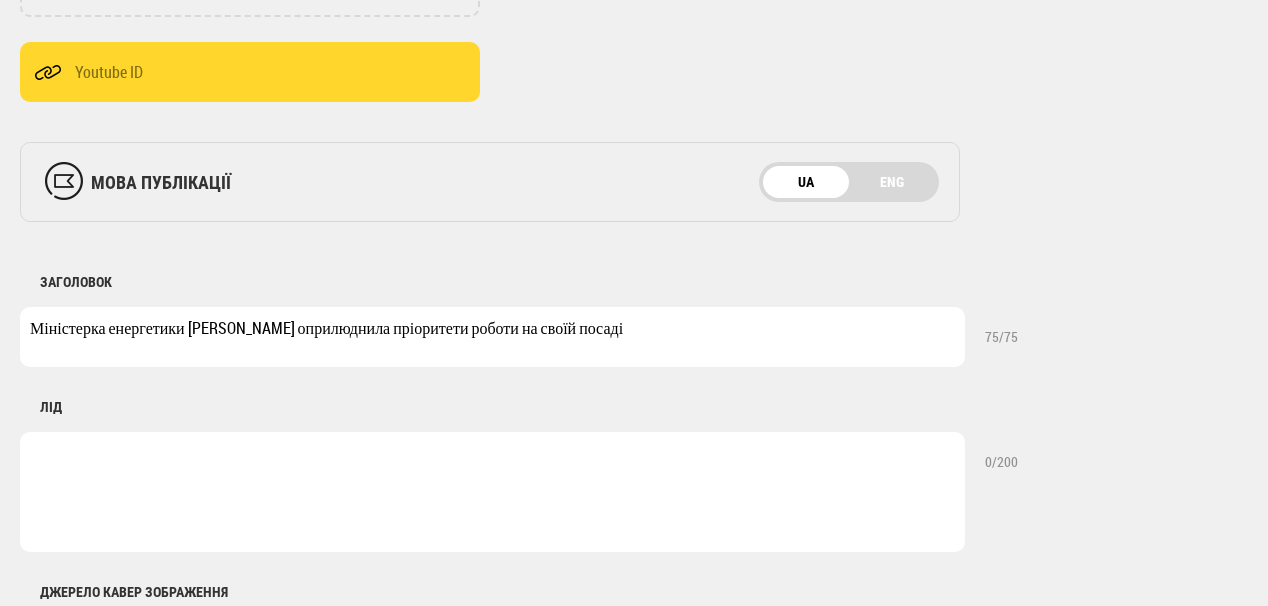 scroll, scrollTop: 640, scrollLeft: 0, axis: vertical 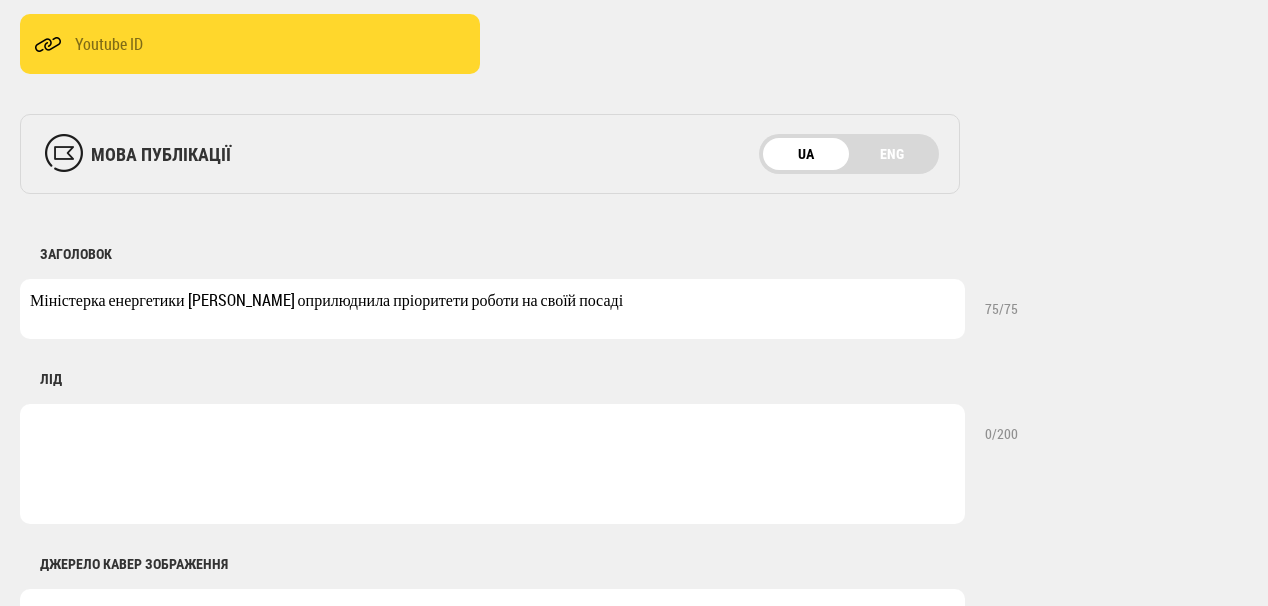 type on "Міністерка енергетики [PERSON_NAME] оприлюднила пріоритети роботи на своїй посаді" 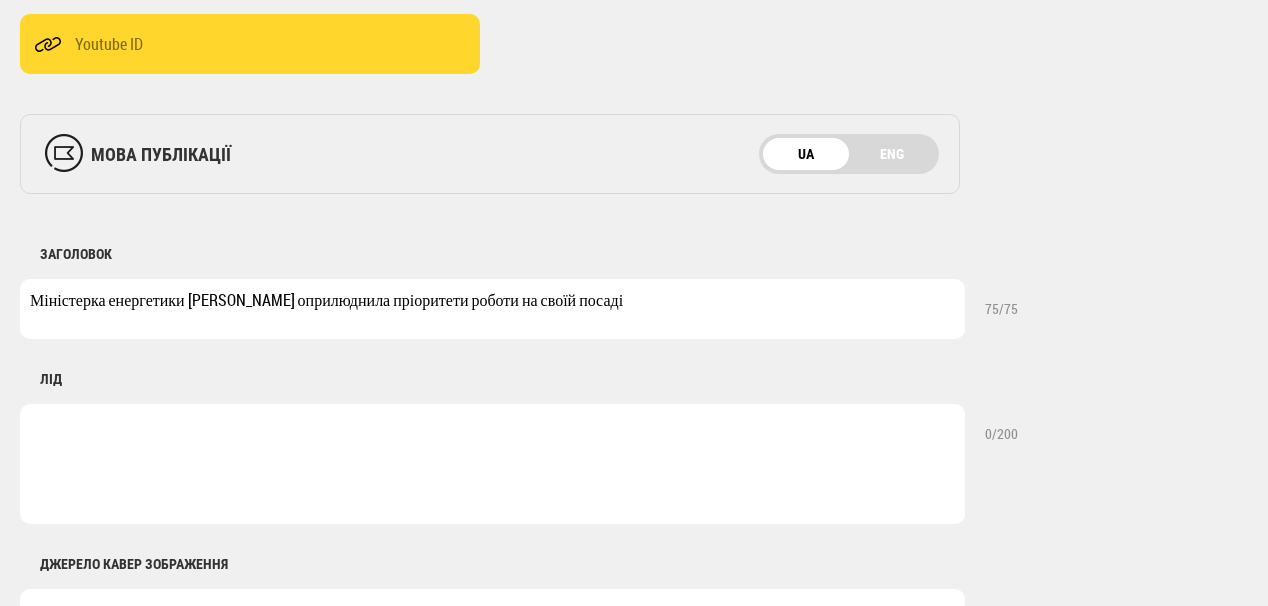 paste on "підготовка до опалювального сезону, відновлення енергетичної інфраструктури на принципах сталості, «зеленого» переходу та декарбонізації, створення стратегічного резерву обладнання, розбудова нової," 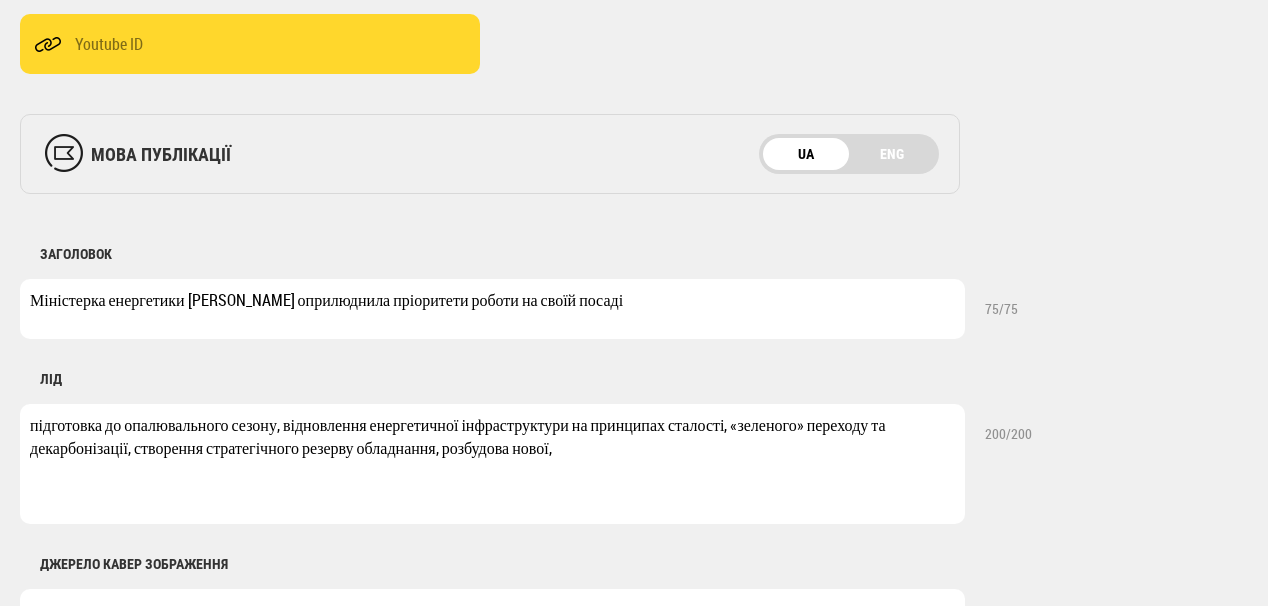 click on "підготовка до опалювального сезону, відновлення енергетичної інфраструктури на принципах сталості, «зеленого» переходу та декарбонізації, створення стратегічного резерву обладнання, розбудова нової," at bounding box center [492, 464] 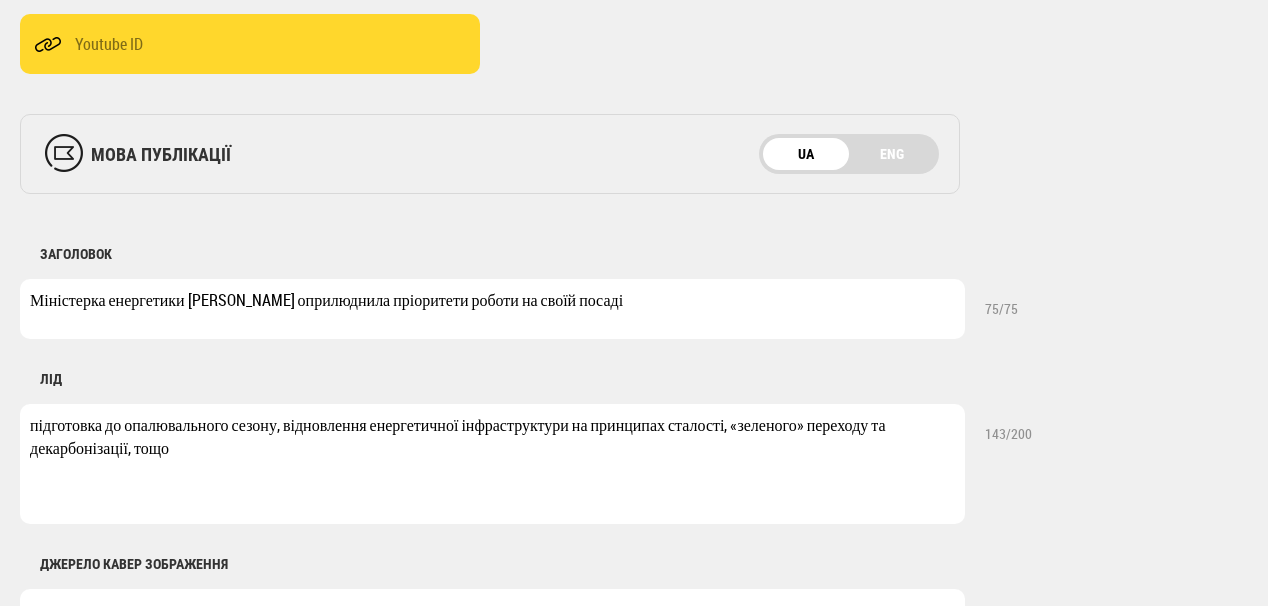 click on "підготовка до опалювального сезону, відновлення енергетичної інфраструктури на принципах сталості, «зеленого» переходу та декарбонізації, тощо" at bounding box center (492, 464) 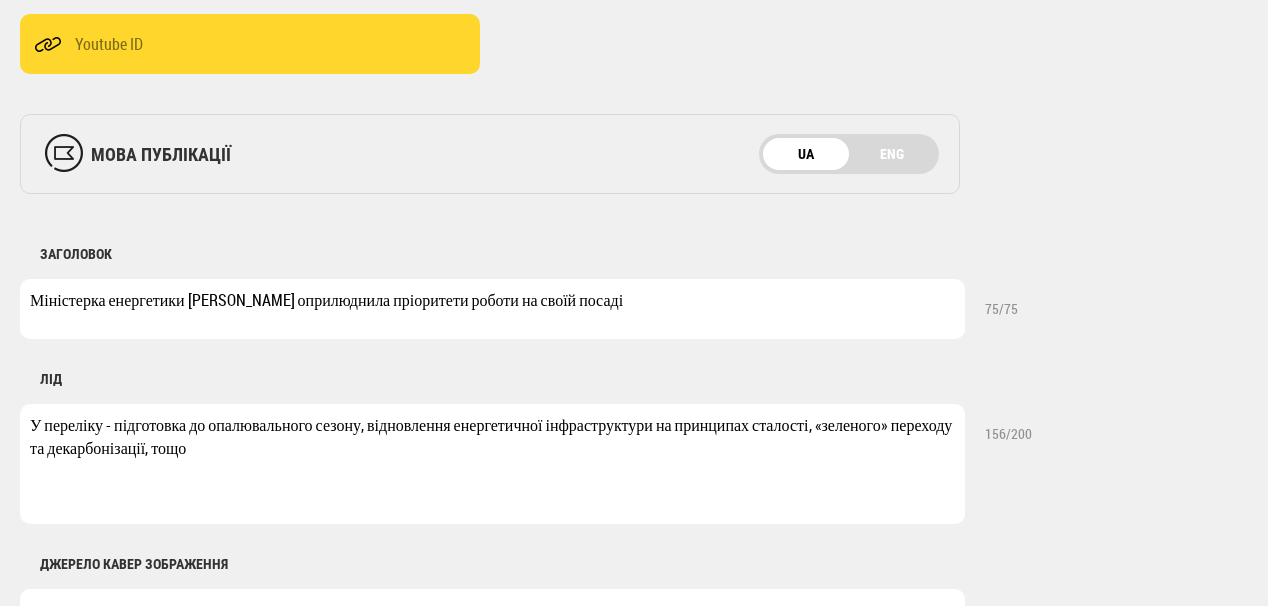 click on "У переліку - підготовка до опалювального сезону, відновлення енергетичної інфраструктури на принципах сталості, «зеленого» переходу та декарбонізації, тощо" at bounding box center [492, 464] 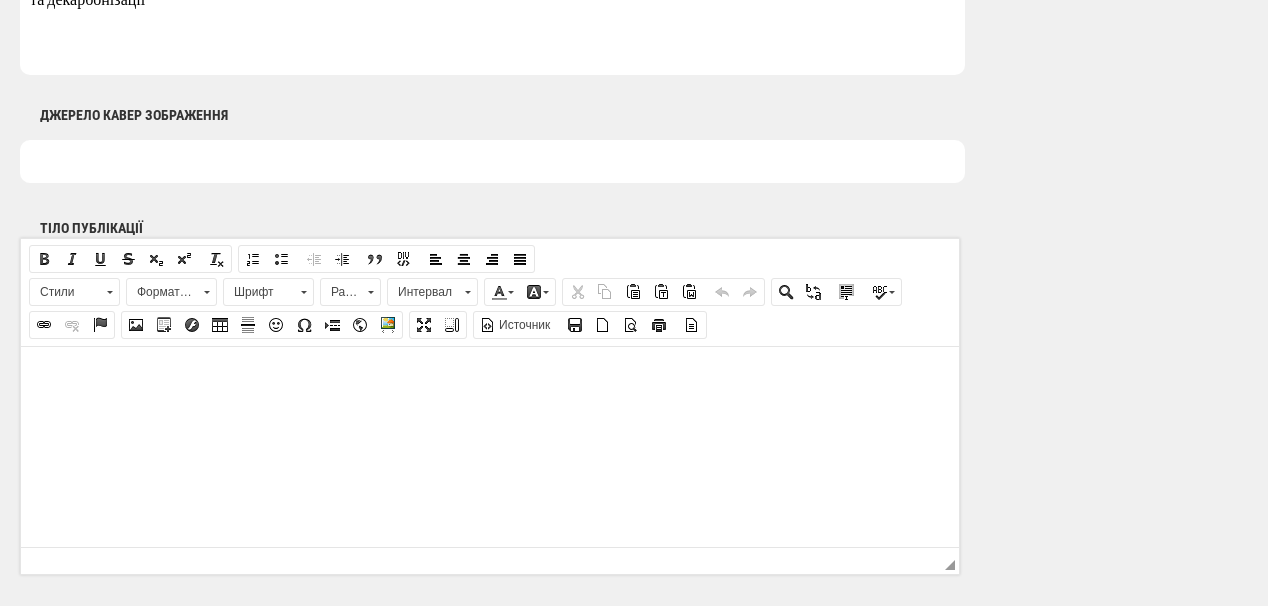 scroll, scrollTop: 1120, scrollLeft: 0, axis: vertical 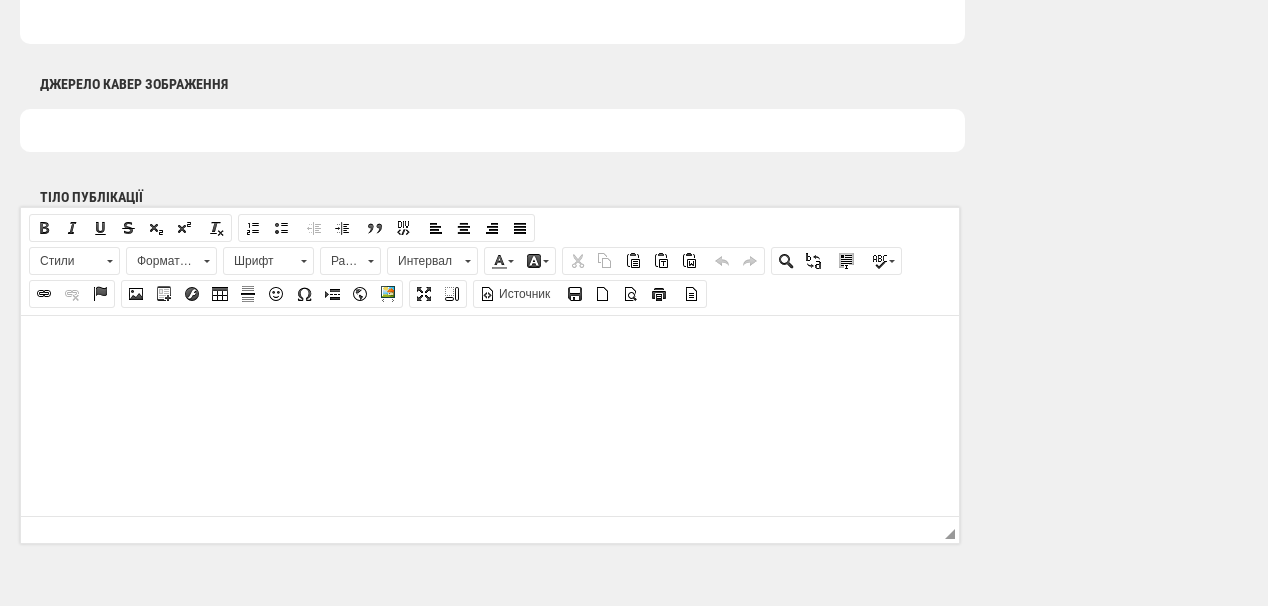 type on "У переліку - підготовка до опалювального сезону, відновлення енергетичної інфраструктури на принципах сталості, «зеленого» переходу та декарбонізації" 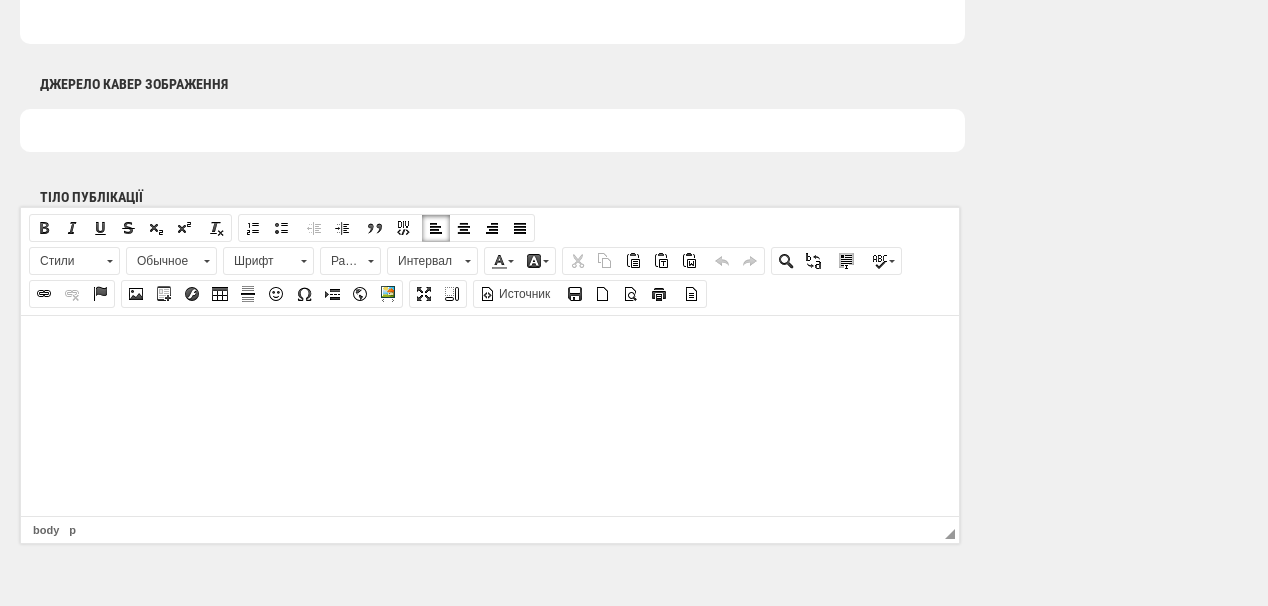 click at bounding box center (490, 345) 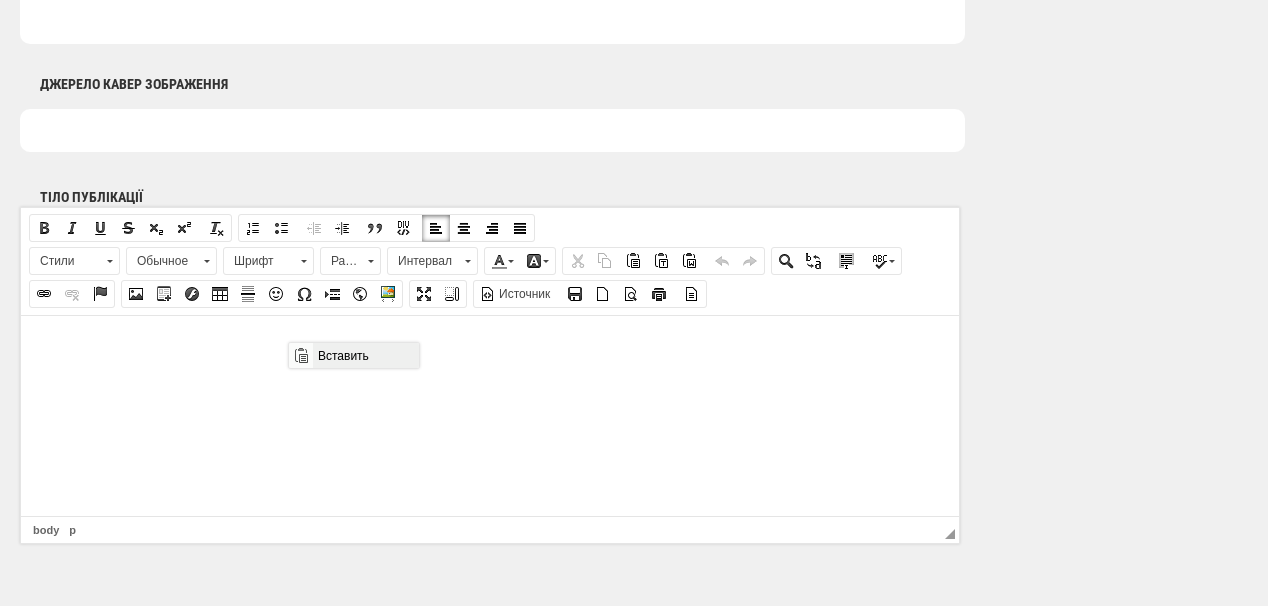 scroll, scrollTop: 0, scrollLeft: 0, axis: both 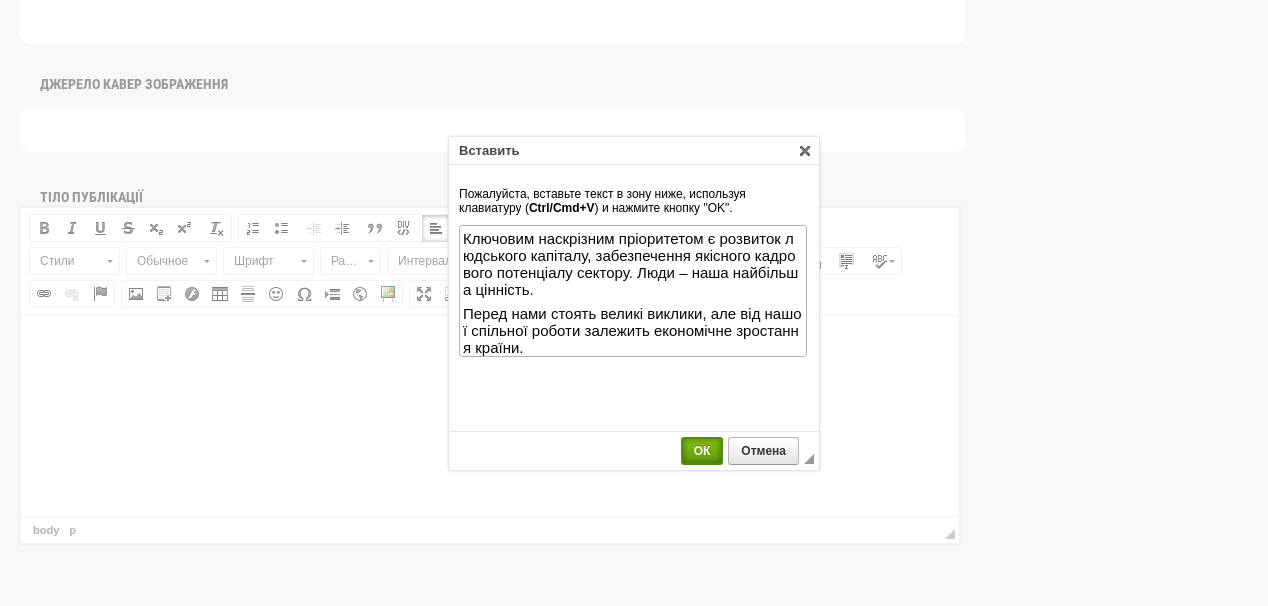 click on "ОК" at bounding box center [702, 451] 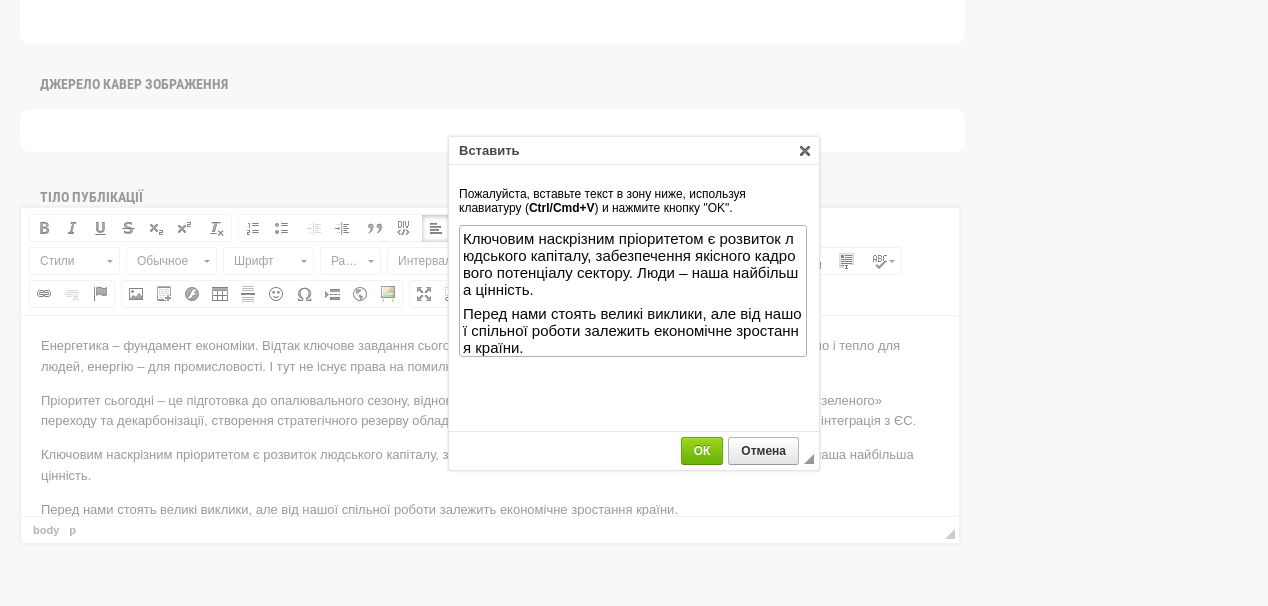 scroll, scrollTop: 0, scrollLeft: 0, axis: both 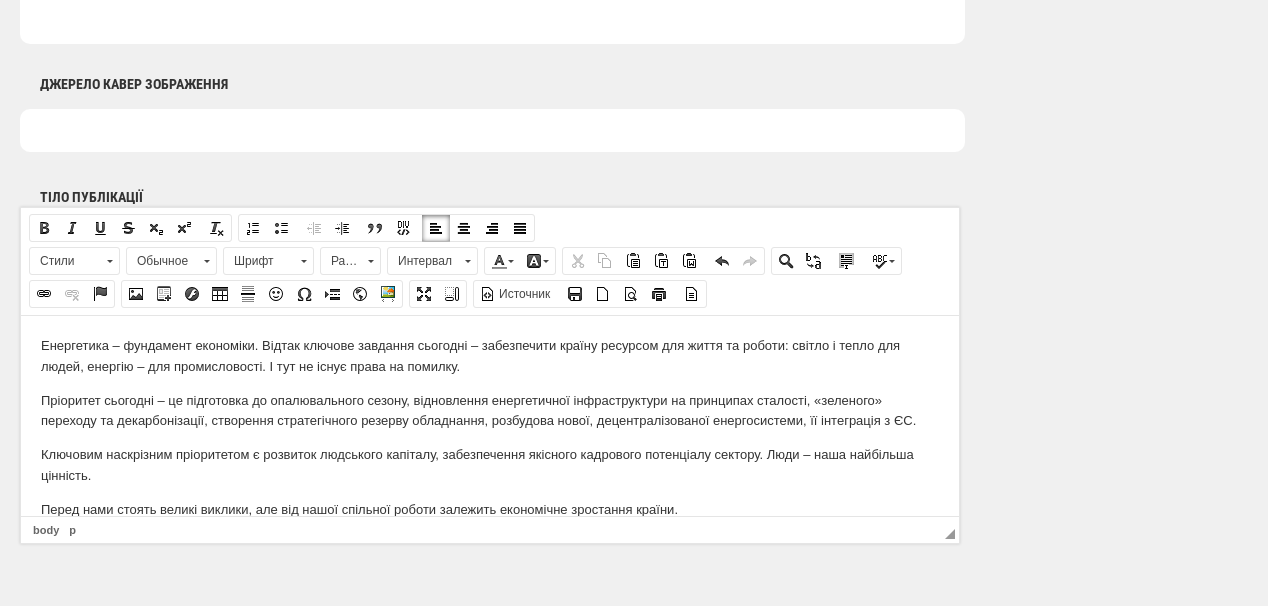 click on "Енергетика – фундамент економіки. Відтак ключове завдання сьогодні – забезпечити країну ресурсом для життя та роботи: світло і тепло для людей, енергію – для промисловості. І тут не існує права на помилку." at bounding box center [490, 356] 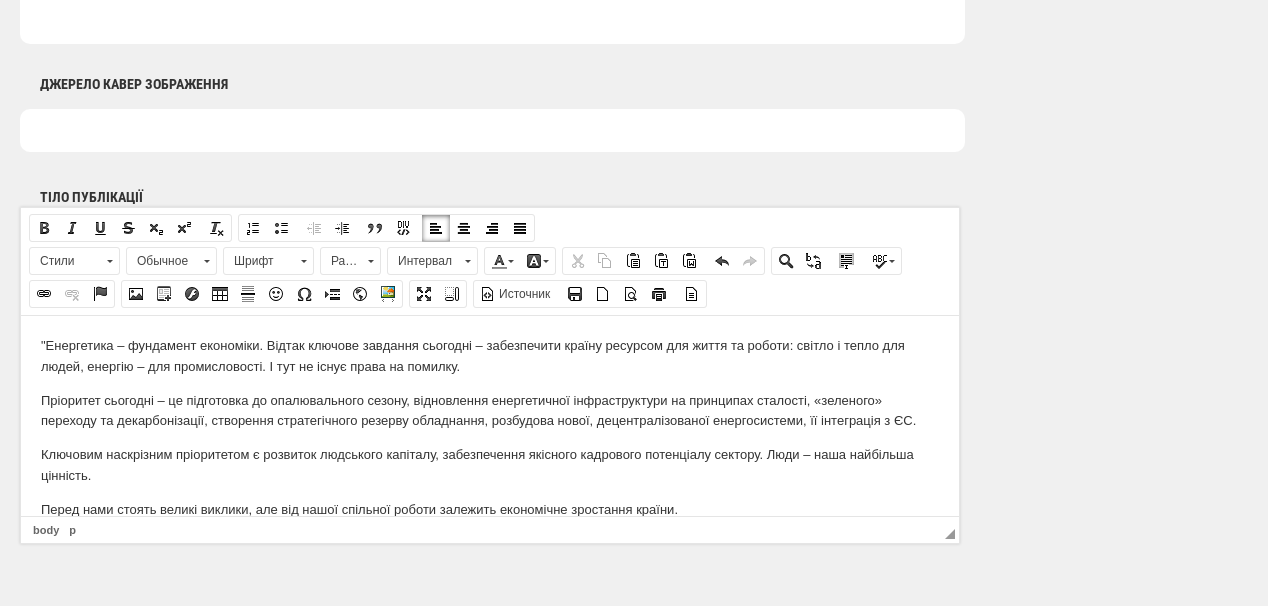 click on ""Енергетика – фундамент економіки. Відтак ключове завдання сьогодні – забезпечити країну ресурсом для життя та роботи: світло і тепло для людей, енергію – для промисловості. І тут не існує права на помилку." at bounding box center (490, 356) 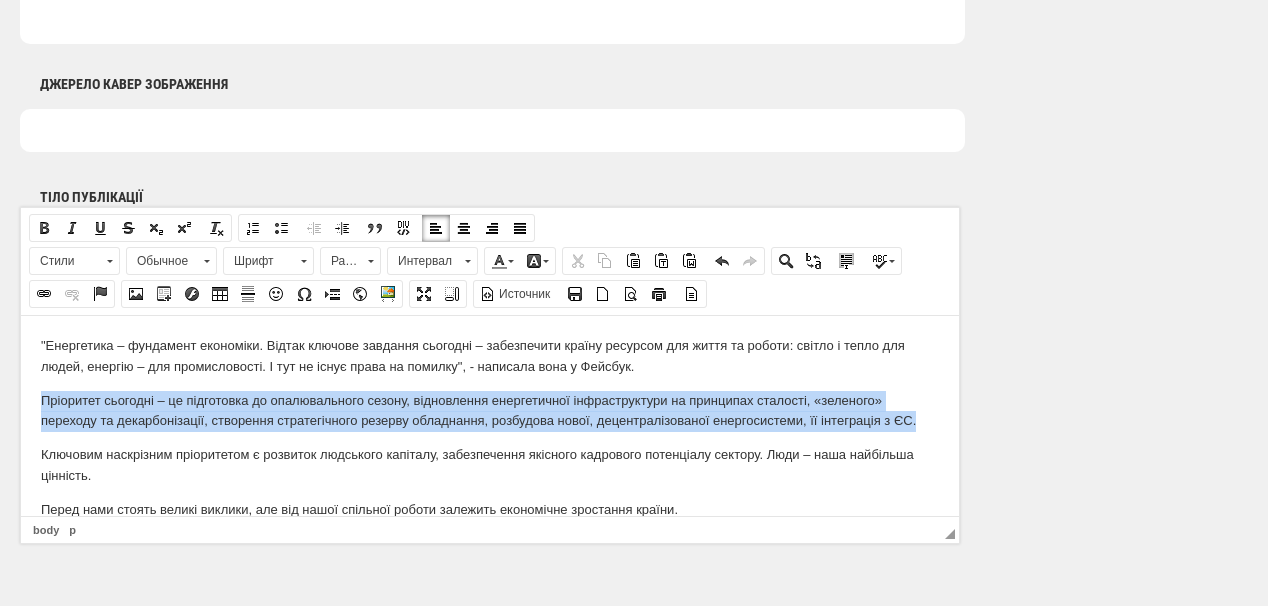drag, startPoint x: 38, startPoint y: 397, endPoint x: 787, endPoint y: 409, distance: 749.0961 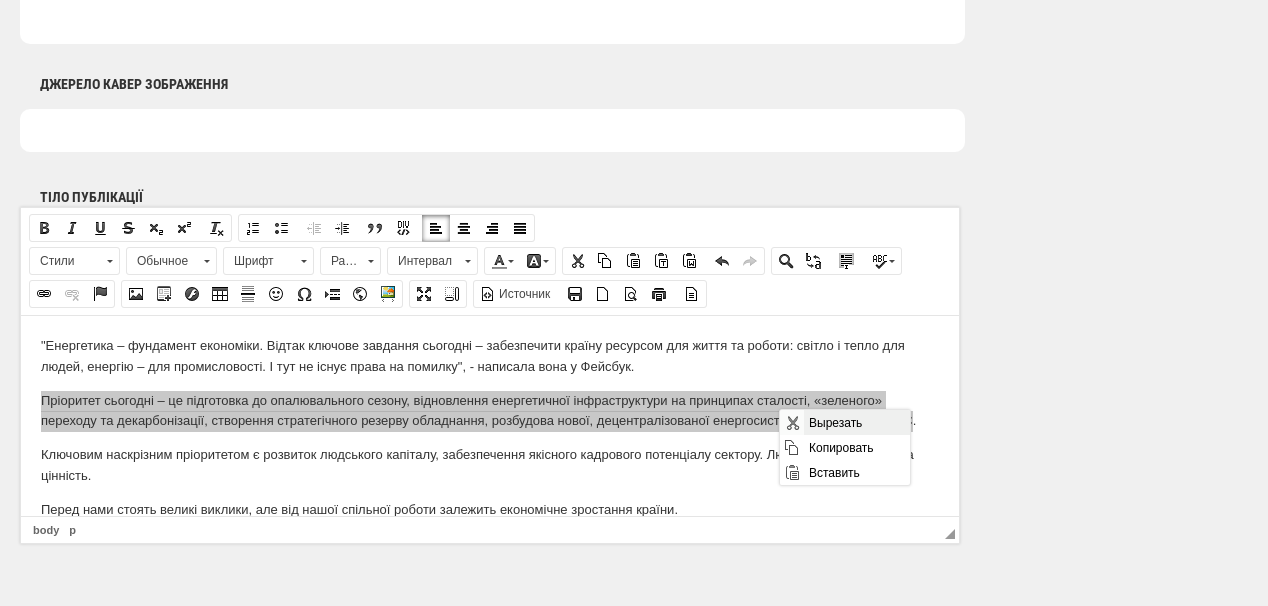 click on "Вырезать" at bounding box center [856, 422] 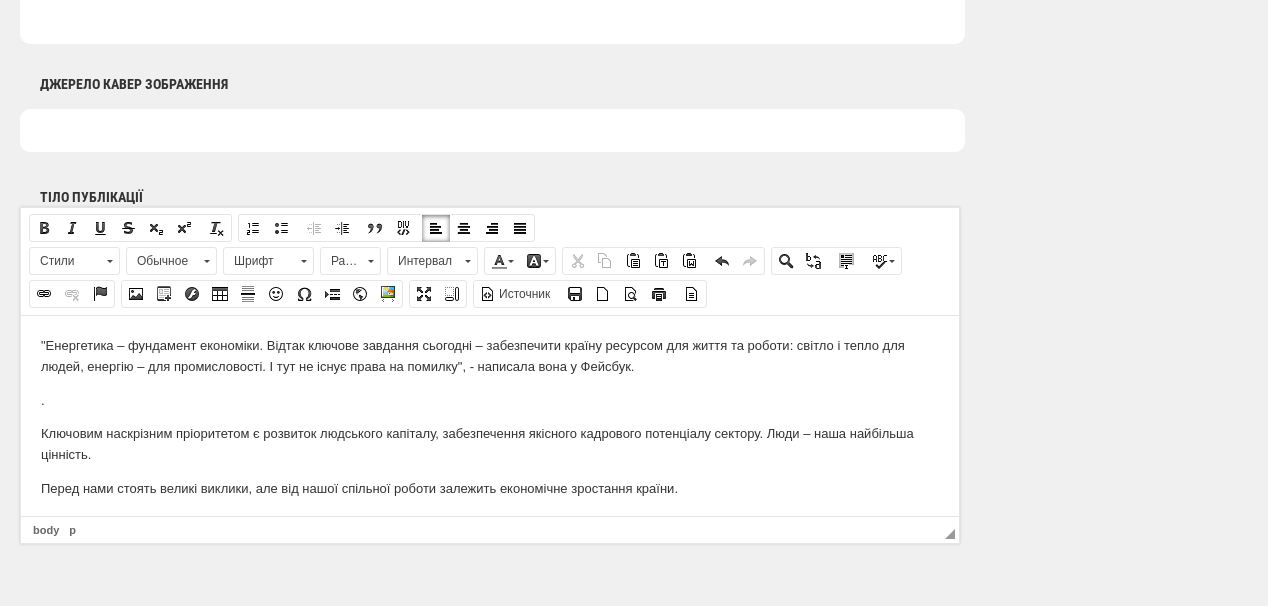click on ""Енергетика – фундамент економіки. Відтак ключове завдання сьогодні – забезпечити країну ресурсом для життя та роботи: світло і тепло для людей, енергію – для промисловості. І тут не існує права на помилку", - написала вона у Фейсбук . . Ключовим наскрізним пріоритетом є розвиток людського капіталу, забезпечення якісного кадрового потенціалу сектору. Люди – наша найбільша цінність. Перед нами стоять великі виклики, але від нашої спільної роботи залежить економічне зростання країни." at bounding box center (490, 417) 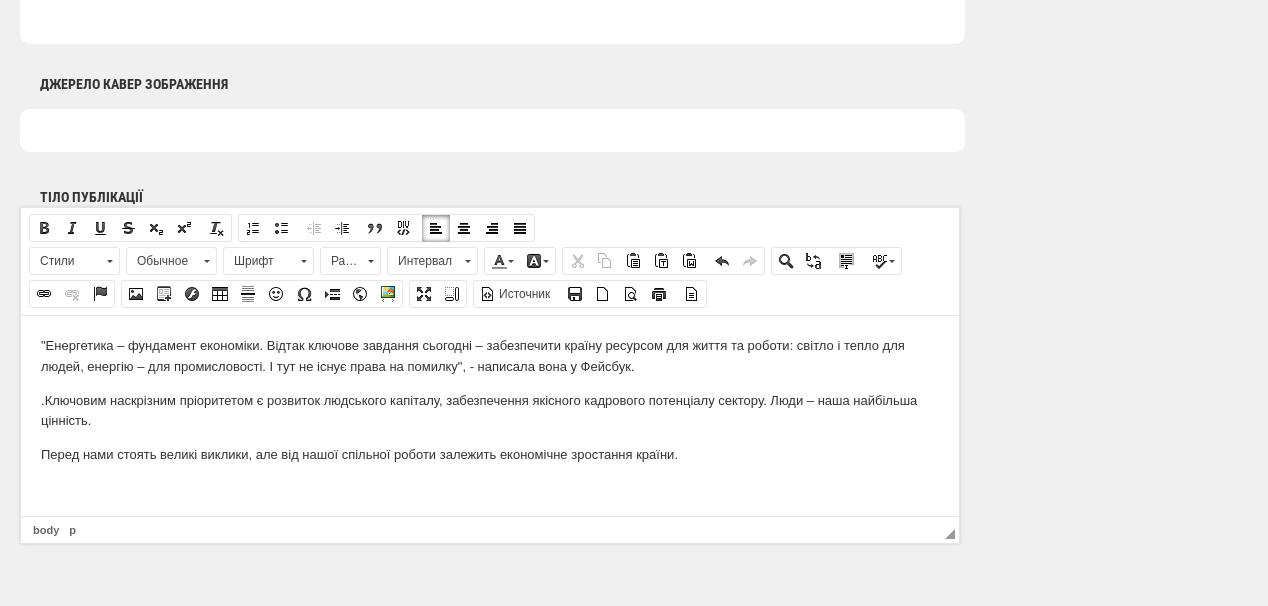 click on ""Енергетика – фундамент економіки. Відтак ключове завдання сьогодні – забезпечити країну ресурсом для життя та роботи: світло і тепло для людей, енергію – для промисловості. І тут не існує права на помилку", - написала вона у Фейсбук . . Ключовим наскрізним пріоритетом є розвиток людського капіталу, забезпечення якісного кадрового потенціалу сектору. Люди – наша найбільша цінність. Перед нами стоять великі виклики, але від нашої спільної роботи залежить економічне зростання країни." at bounding box center (490, 400) 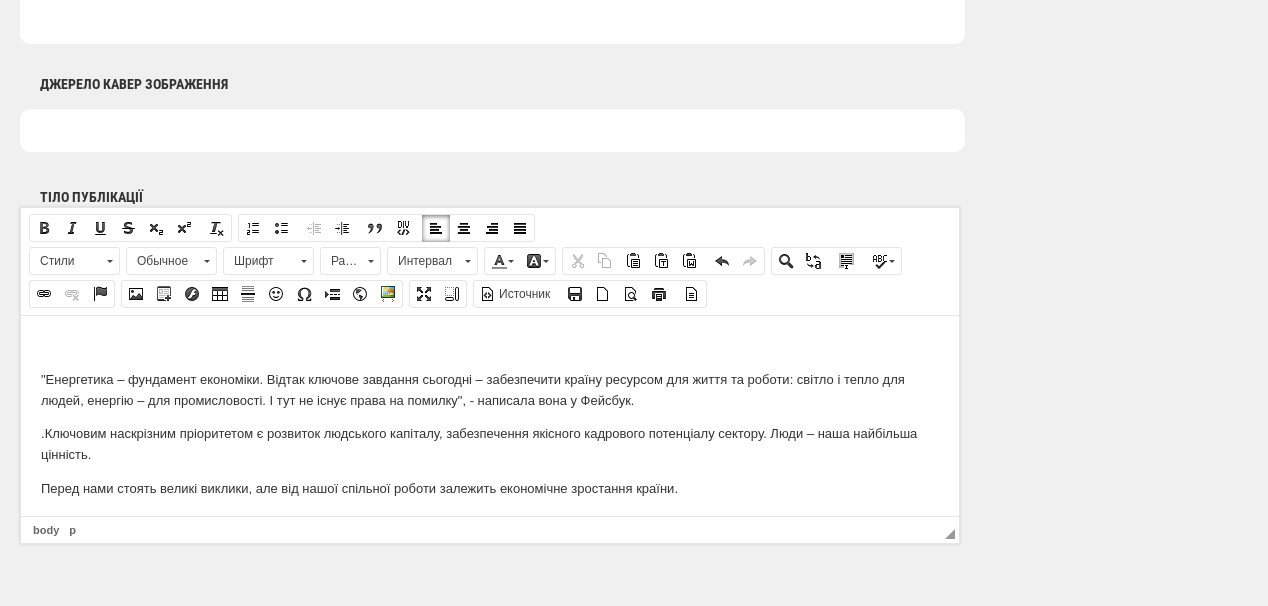 click at bounding box center [490, 345] 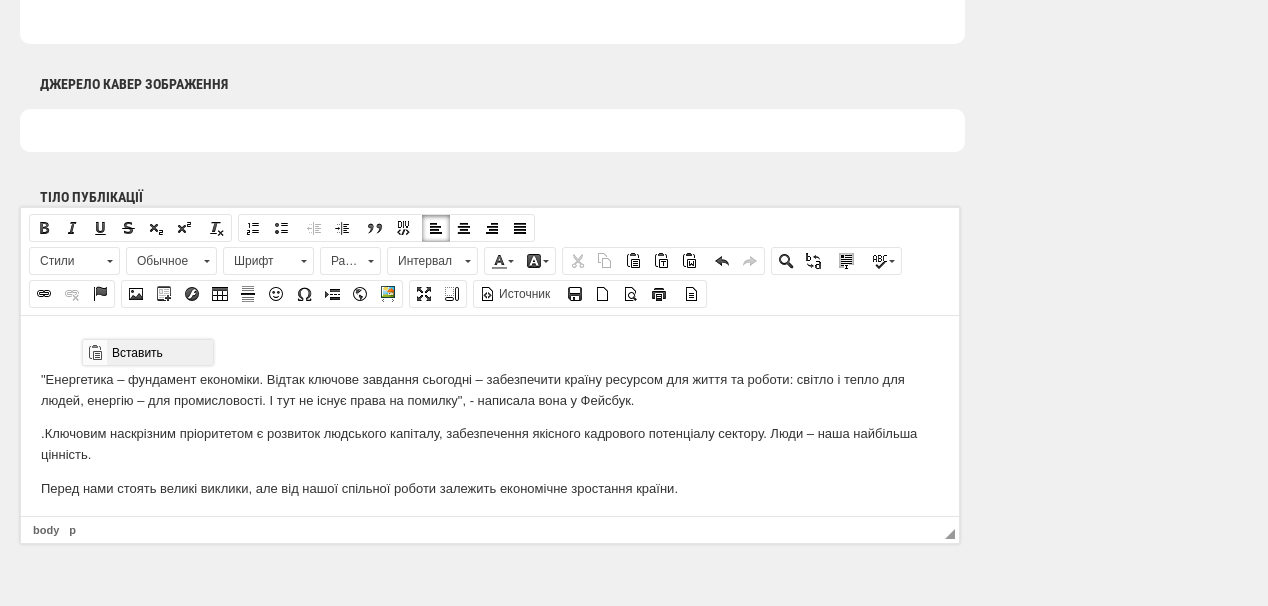 click on "Вставить" at bounding box center (159, 352) 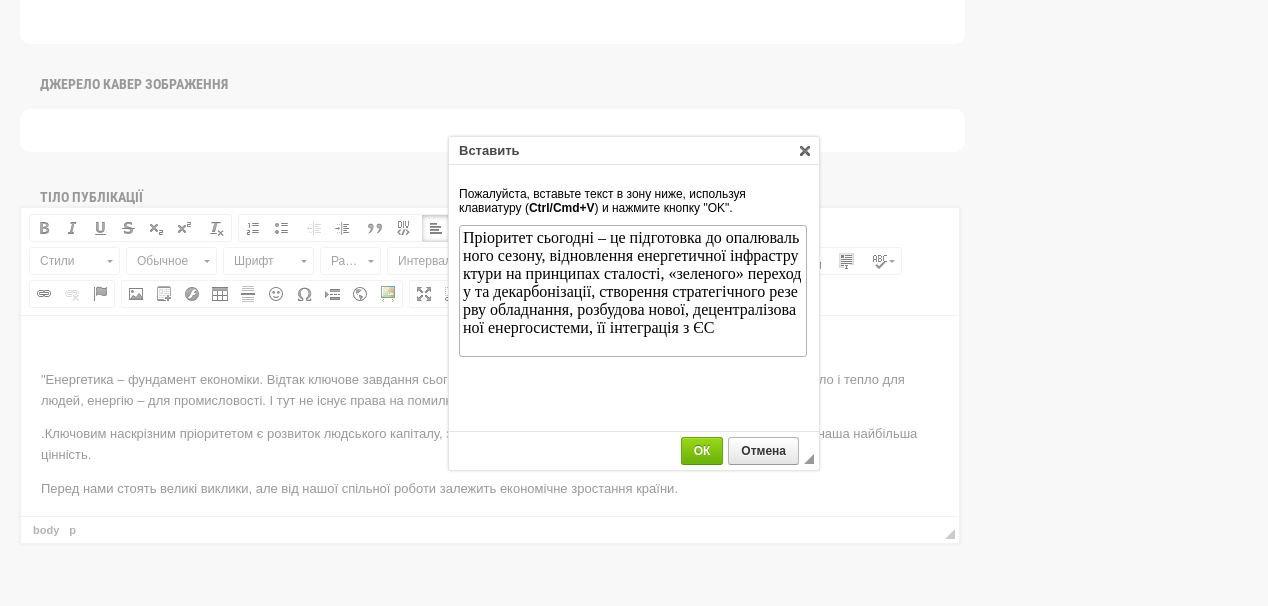 scroll, scrollTop: 0, scrollLeft: 0, axis: both 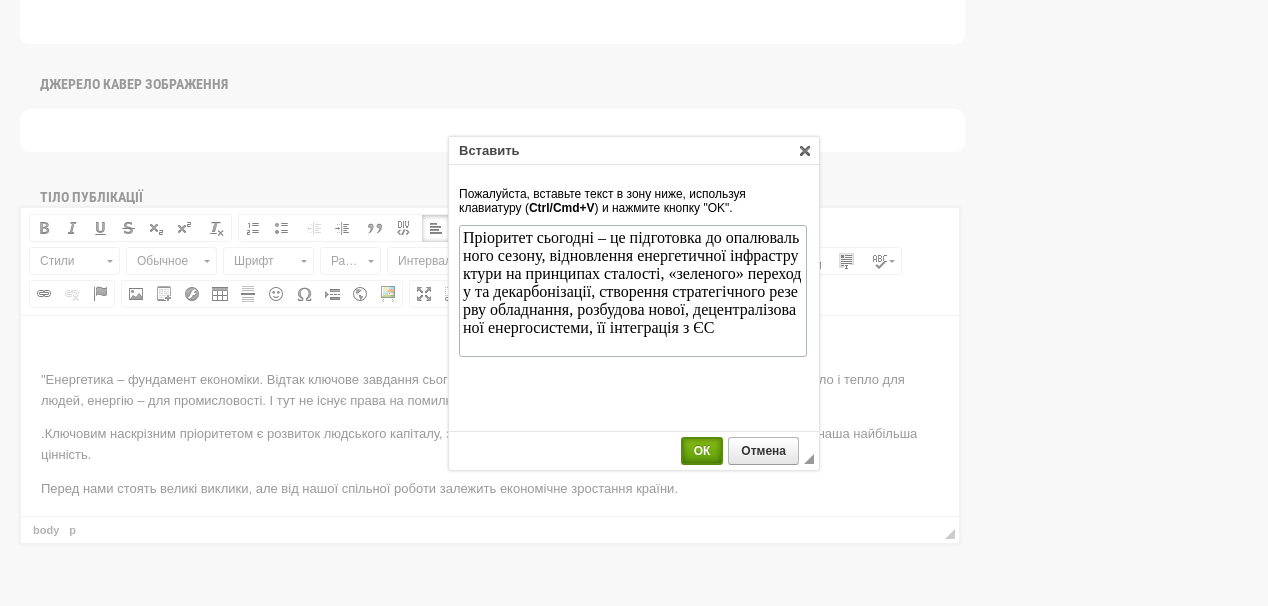click on "ОК" at bounding box center (702, 451) 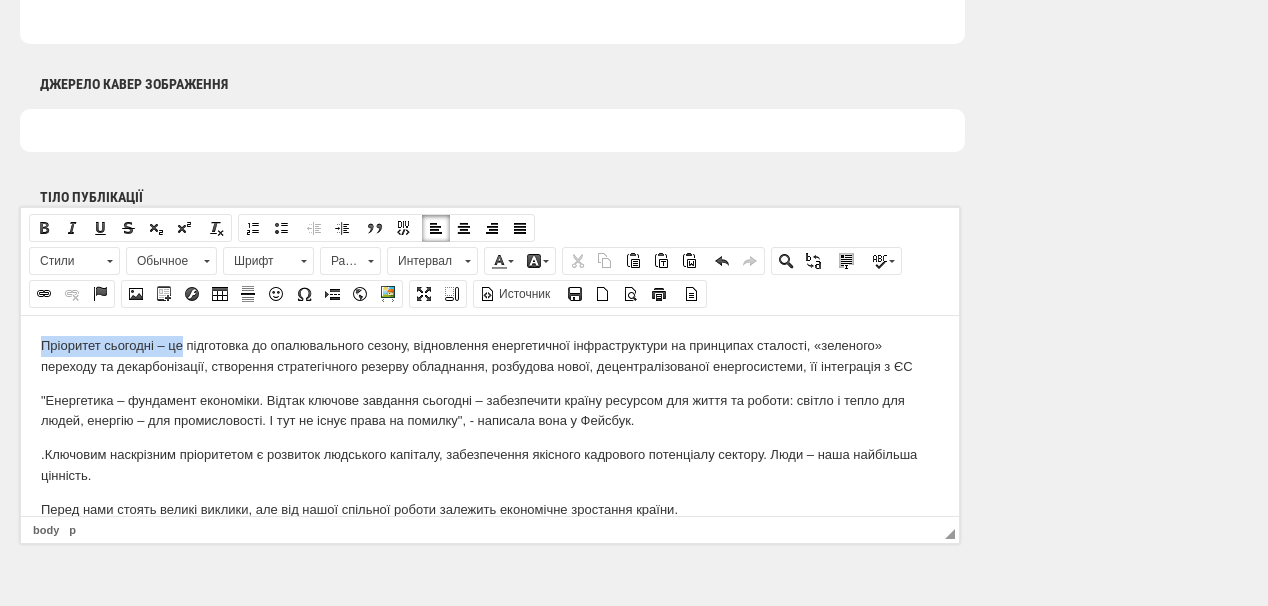 drag, startPoint x: 37, startPoint y: 344, endPoint x: 189, endPoint y: 343, distance: 152.0033 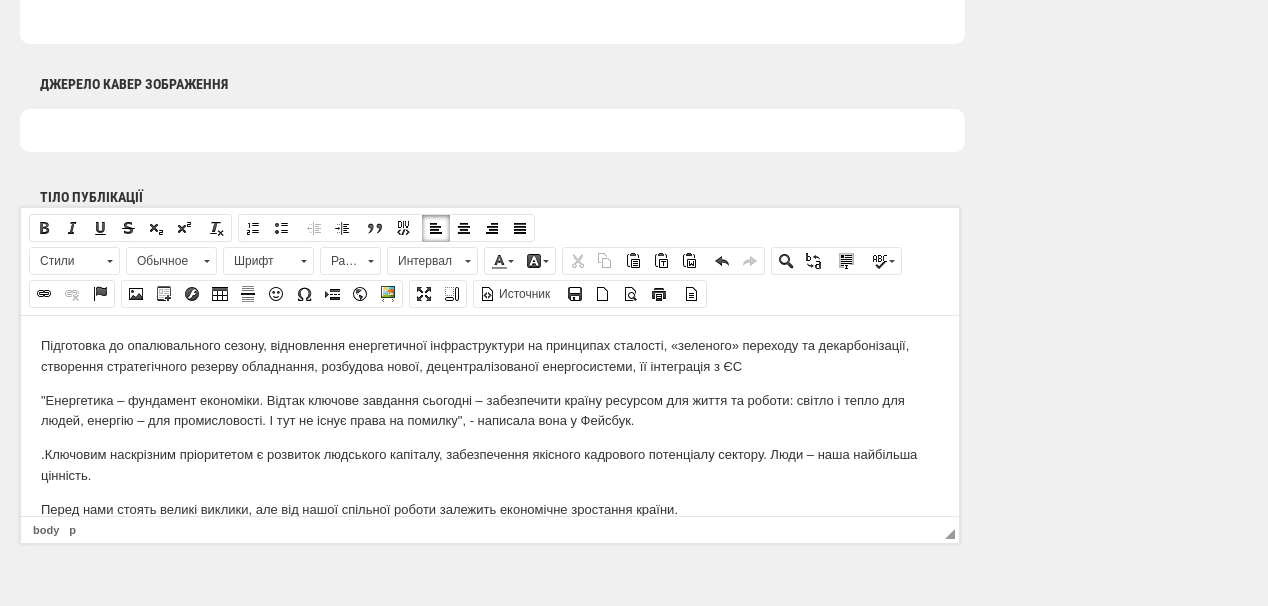 click on "П ідготовка до опалювального сезону, відновлення енергетичної інфраструктури на принципах сталості, «зеленого» переходу та декарбонізації, створення стратегічного резерву обладнання, розбудова нової, децентралізованої енергосистеми, її інтеграція з ЄС" at bounding box center [490, 356] 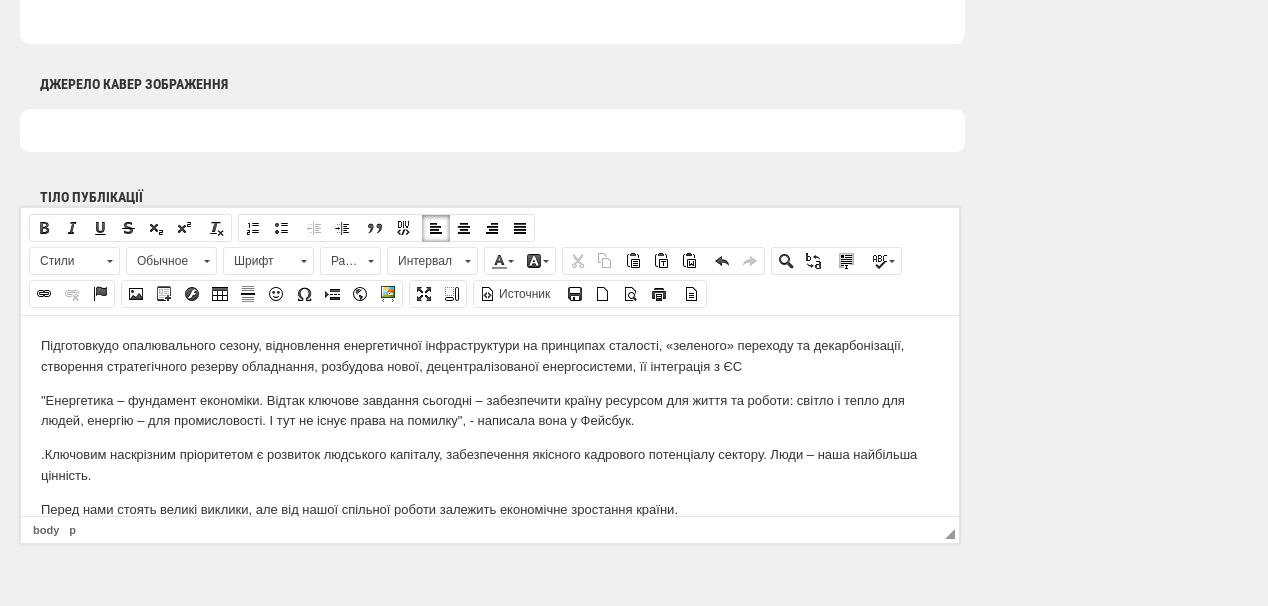 click on "П ідготовку  до опалювального сезону, відновлення енергетичної інфраструктури на принципах сталості, «зеленого» переходу та декарбонізації, створення стратегічного резерву обладнання, розбудова нової, децентралізованої енергосистеми, її інтеграція з ЄС" at bounding box center [490, 356] 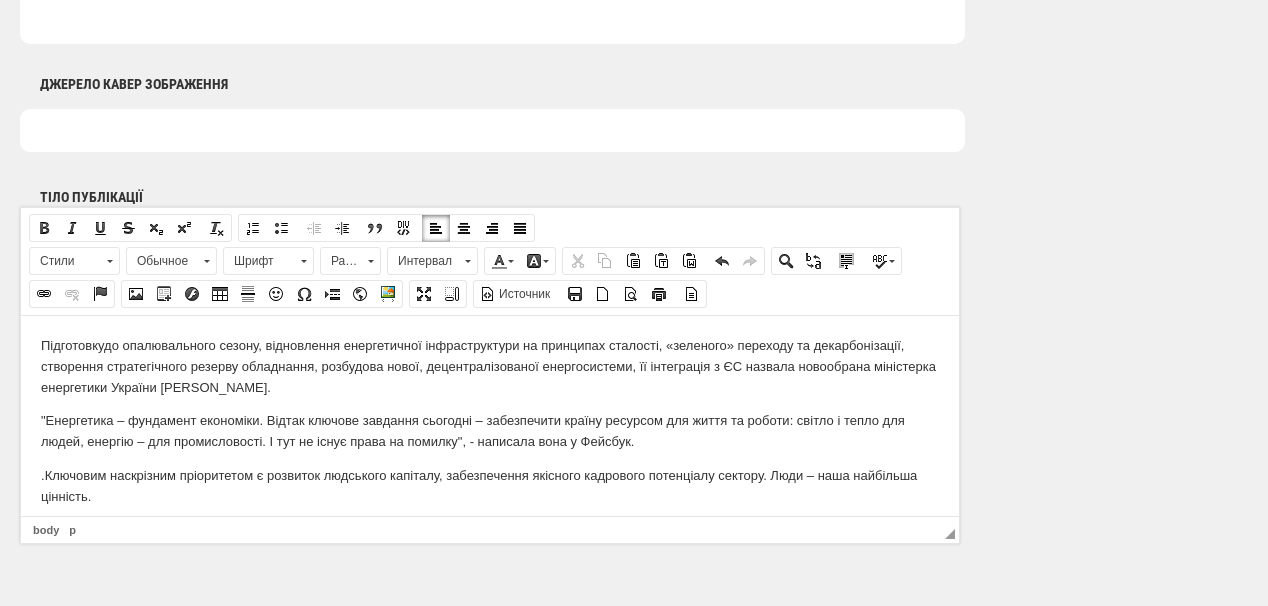 click on "П ідготовку  до опалювального сезону, відновлення енергетичної інфраструктури на принципах сталості, «зеленого» переходу та декарбонізації, створення стратегічного резерву обладнання, розбудова нової, децентралізованої енергосистеми, її інтеграція з ЄС назвала новообрана міністерка енергетики України Світлана Гринчук." at bounding box center [490, 366] 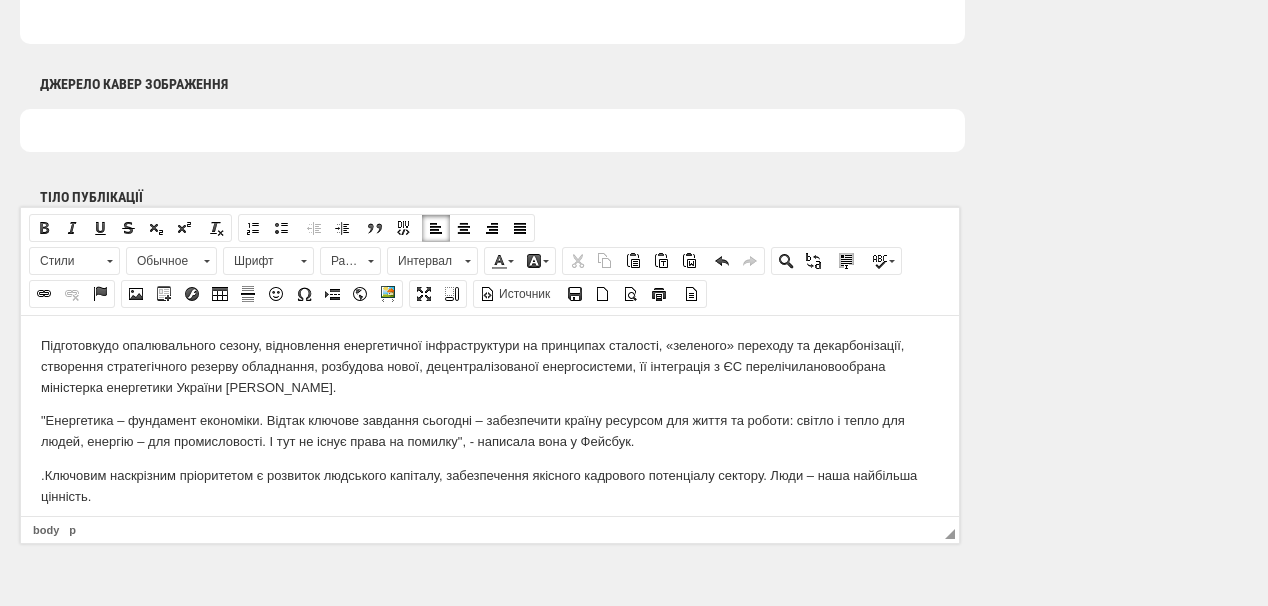 click on "П ідготовку  до опалювального сезону, відновлення енергетичної інфраструктури на принципах сталості, «зеленого» переходу та декарбонізації, створення стратегічного резерву обладнання, розбудова нової, децентралізованої енергосистеми, її інтеграція з ЄС перелічила  новообрана міністерка енергетики України Світлана Гринчук." at bounding box center [490, 366] 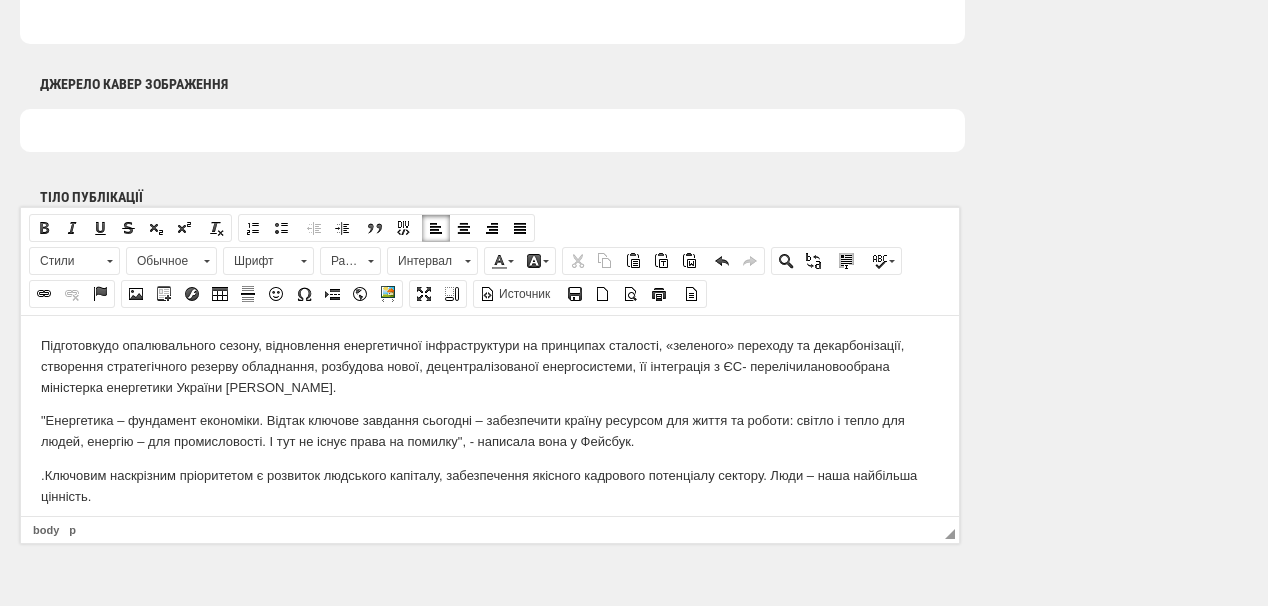 click on "П ідготовку  до опалювального сезону, відновлення енергетичної інфраструктури на принципах сталості, «зеленого» переходу та декарбонізації, створення стратегічного резерву обладнання, розбудова нової, децентралізованої енергосистеми, її інтеграція з ЄС- перелічила  новообрана міністерка енергетики України Світлана Гринчук." at bounding box center [490, 366] 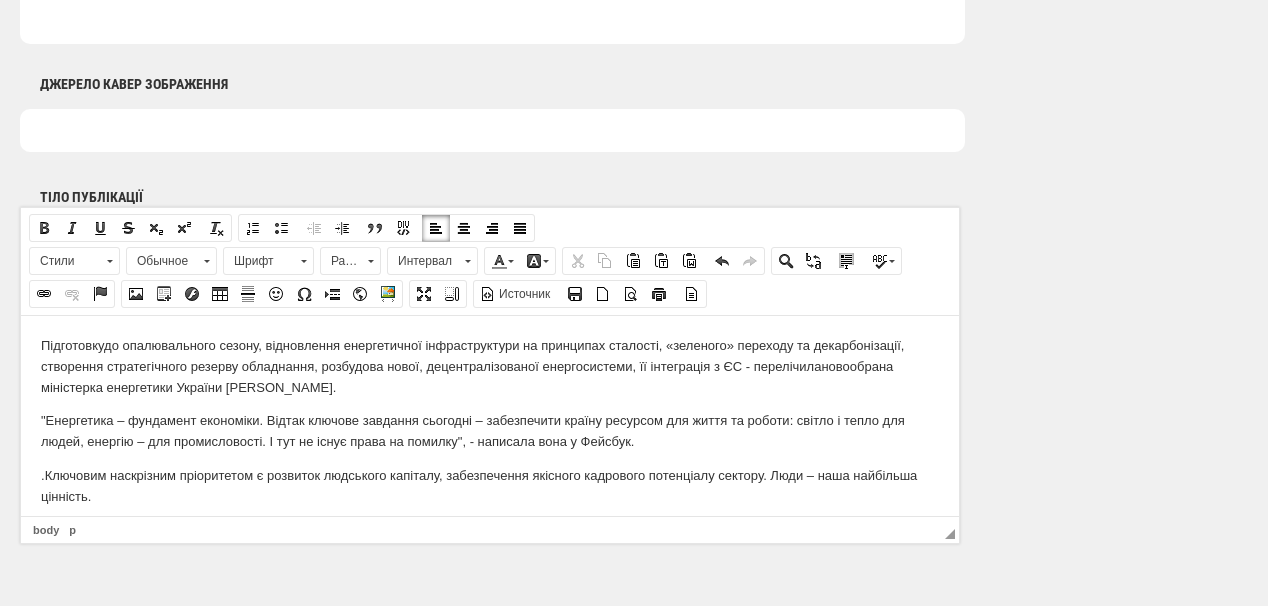 click on "П ідготовку  до опалювального сезону, відновлення енергетичної інфраструктури на принципах сталості, «зеленого» переходу та декарбонізації, створення стратегічного резерву обладнання, розбудова нової, децентралізованої енергосистеми, її інтеграція з ЄС - перелічила  новообрана міністерка енергетики України Світлана Гринчук." at bounding box center [490, 366] 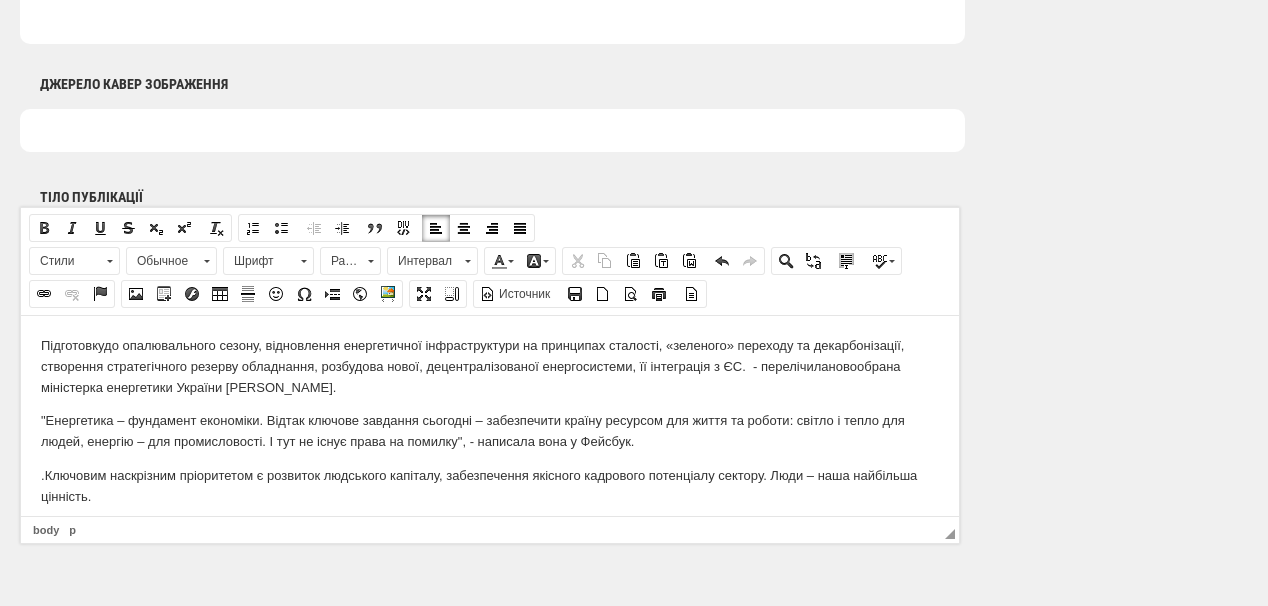 click on "П ідготовку  до опалювального сезону, відновлення енергетичної інфраструктури на принципах сталості, «зеленого» переходу та декарбонізації, створення стратегічного резерву обладнання, розбудова нової, децентралізованої енергосистеми, її інтеграція з ЄС.  - перелічила  новообрана міністерка енергетики України Світлана Гринчук." at bounding box center [490, 366] 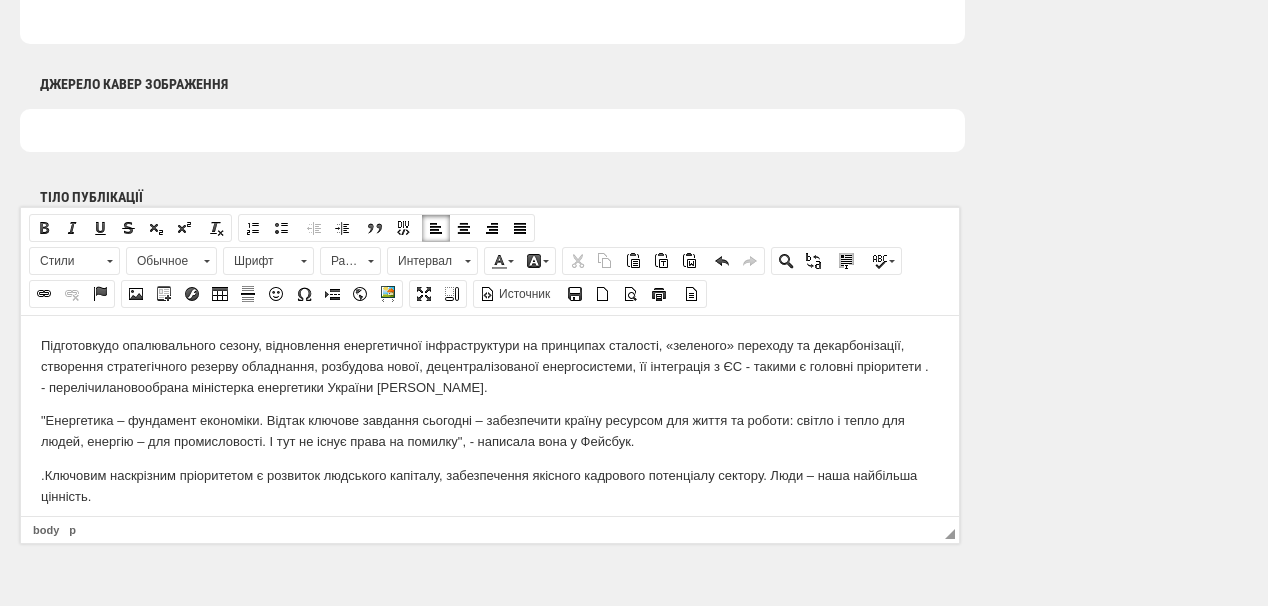 drag, startPoint x: 41, startPoint y: 385, endPoint x: 129, endPoint y: 391, distance: 88.20431 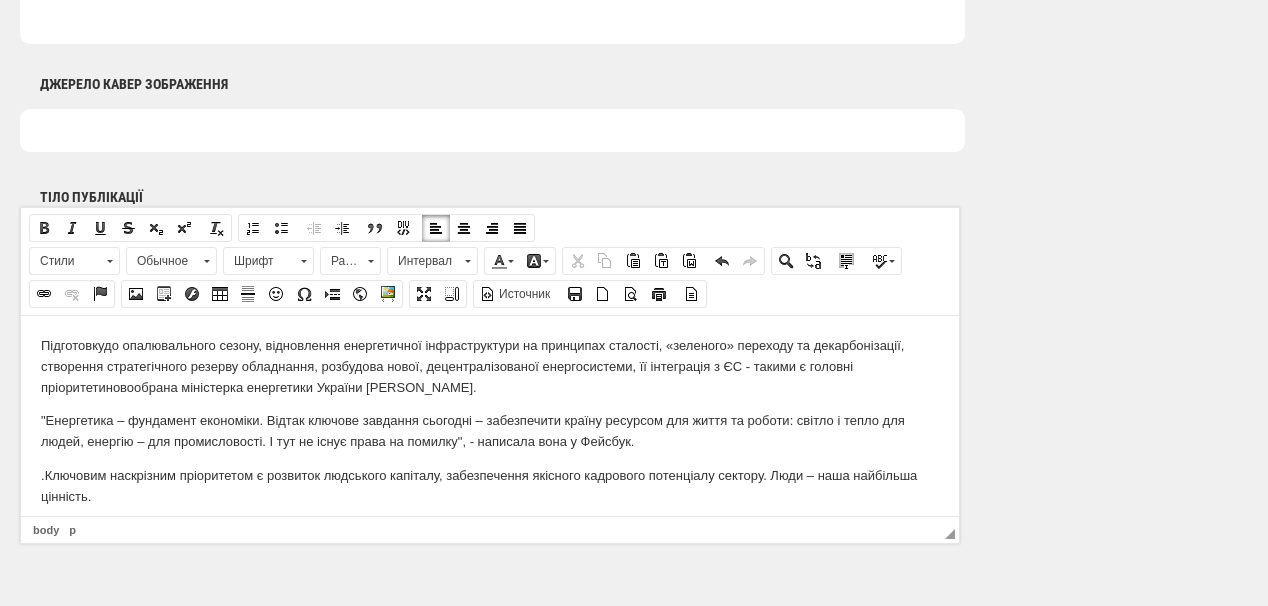 click on "П ідготовку  до опалювального сезону, відновлення енергетичної інфраструктури на принципах сталості, «зеленого» переходу та декарбонізації, створення стратегічного резерву обладнання, розбудова нової, децентралізованої енергосистеми, її інтеграція з ЄС - такими є головні пріоритети   новообрана міністерка енергетики України Світлана Гринчук." at bounding box center [490, 366] 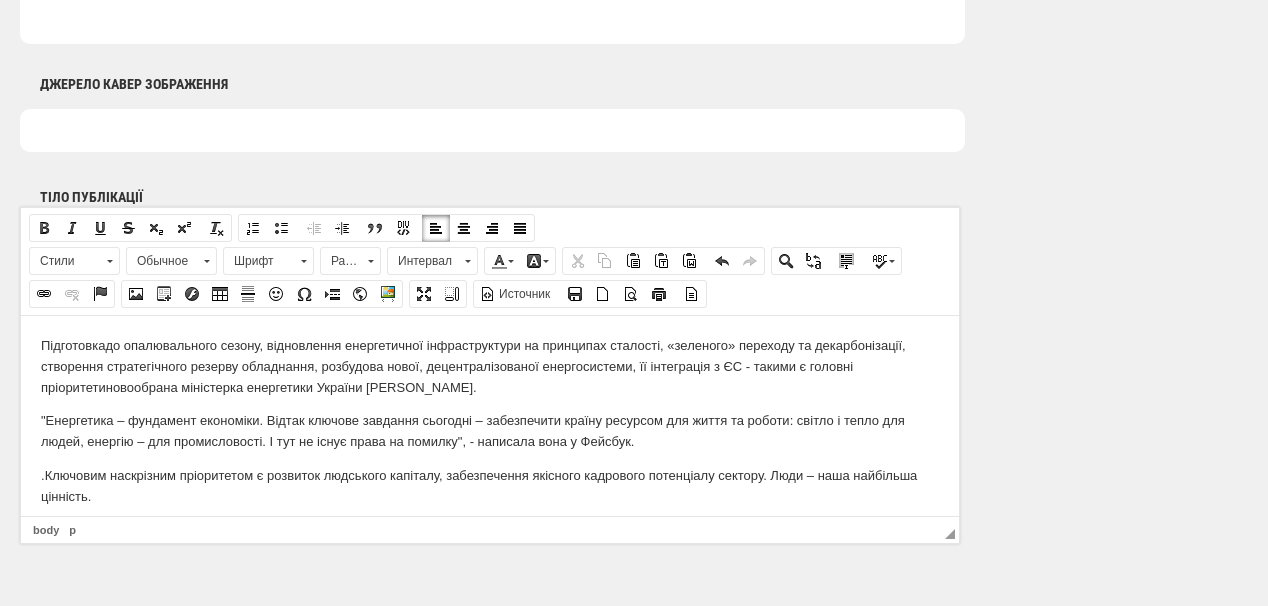click on "П ідготовка  до опалювального сезону, відновлення енергетичної інфраструктури на принципах сталості, «зеленого» переходу та декарбонізації, створення стратегічного резерву обладнання, розбудова нової, децентралізованої енергосистеми, її інтеграція з ЄС - такими є головні пріоритети   новообрана міністерка енергетики України Світлана Гринчук." at bounding box center (490, 366) 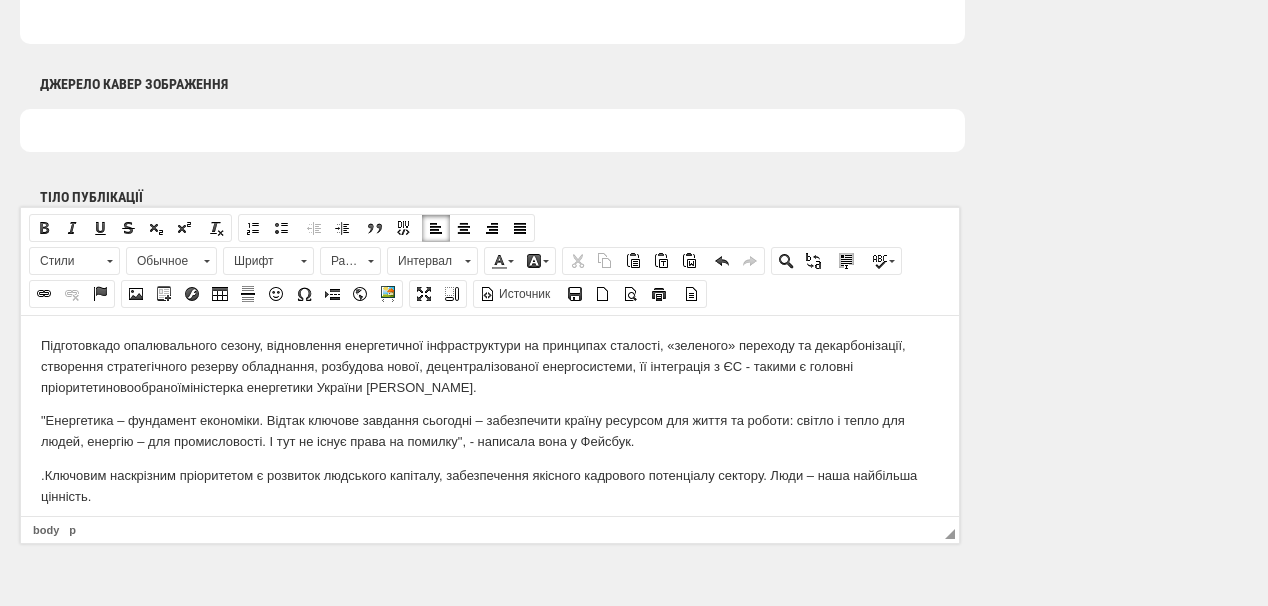 click on "П ідготовка  до опалювального сезону, відновлення енергетичної інфраструктури на принципах сталості, «зеленого» переходу та декарбонізації, створення стратегічного резерву обладнання, розбудова нової, децентралізованої енергосистеми, її інтеграція з ЄС - такими є головні пріоритети   новообраної  міністерка енергетики України Світлана Гринчук." at bounding box center [490, 366] 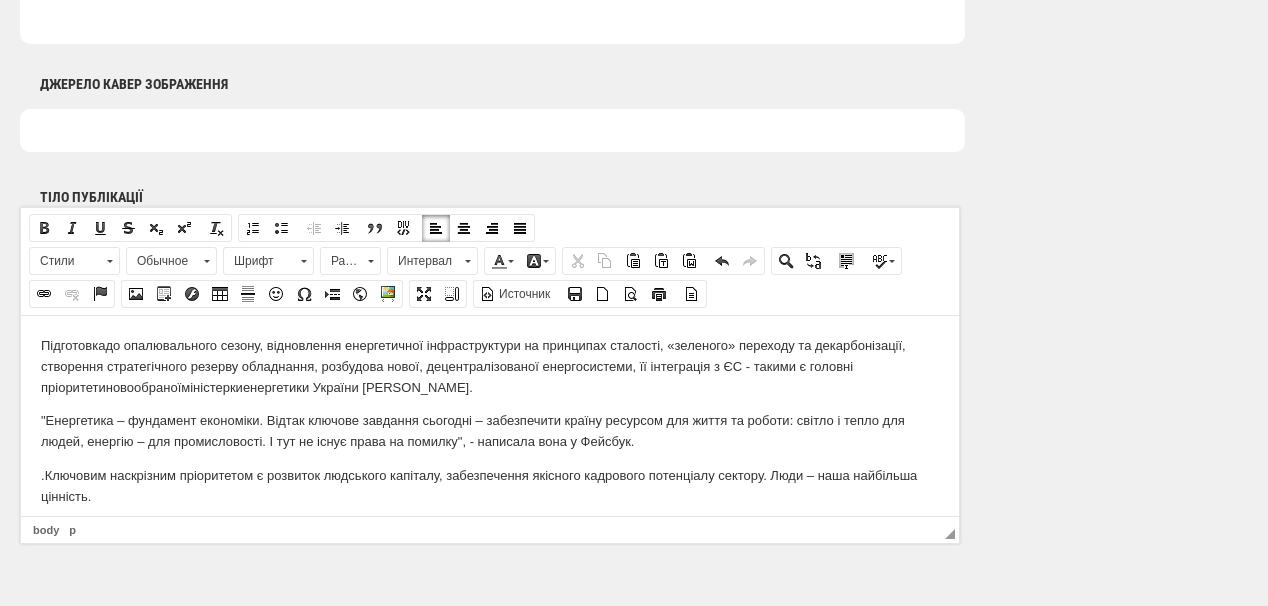 click on "П ідготовка  до опалювального сезону, відновлення енергетичної інфраструктури на принципах сталості, «зеленого» переходу та декарбонізації, створення стратегічного резерву обладнання, розбудова нової, децентралізованої енергосистеми, її інтеграція з ЄС - такими є головні пріоритети   новообраної  міністерки  енергетики України Світлана Гринчук." at bounding box center [490, 366] 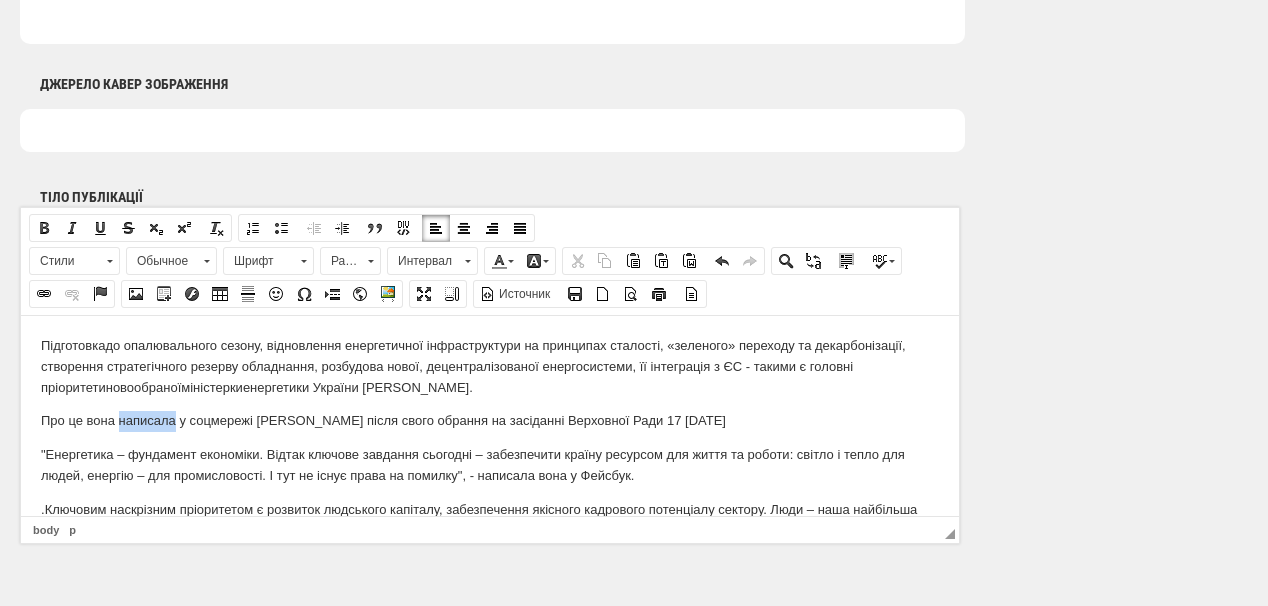 drag, startPoint x: 117, startPoint y: 419, endPoint x: 177, endPoint y: 420, distance: 60.00833 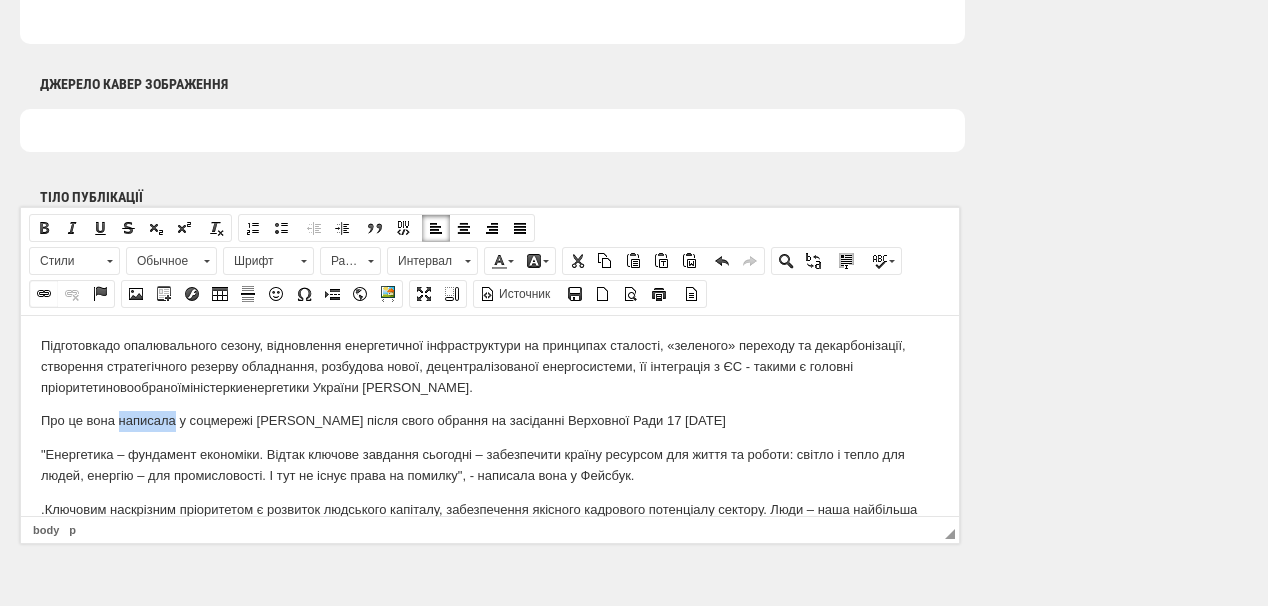 click at bounding box center [44, 294] 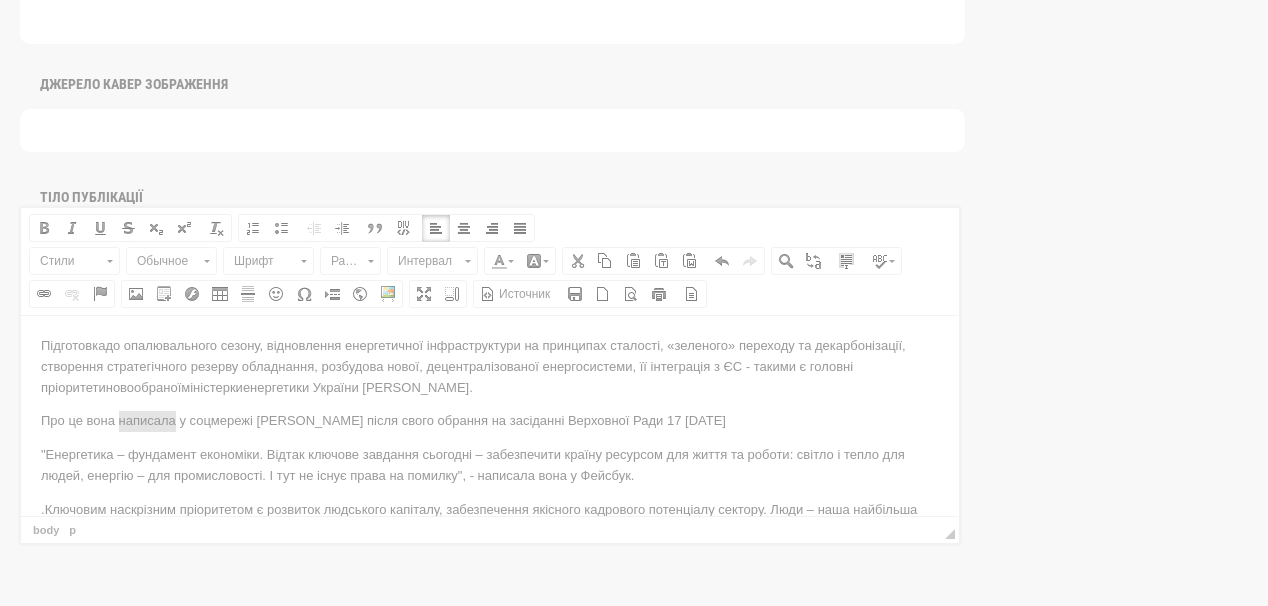 scroll, scrollTop: 0, scrollLeft: 0, axis: both 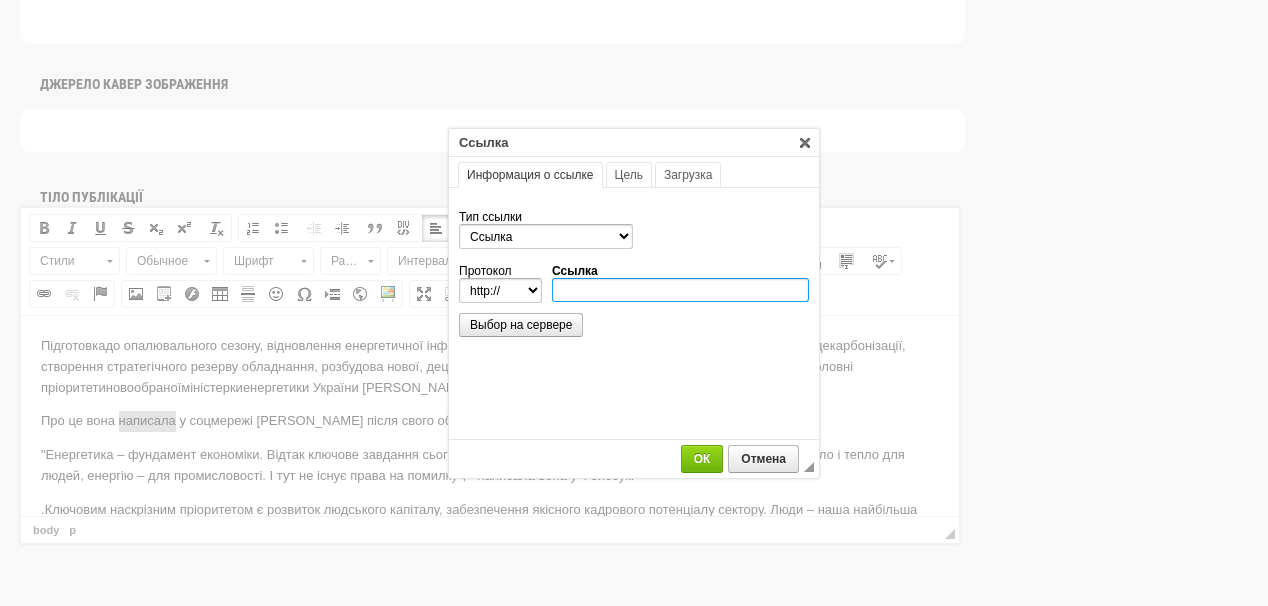 click on "Ссылка" at bounding box center [680, 290] 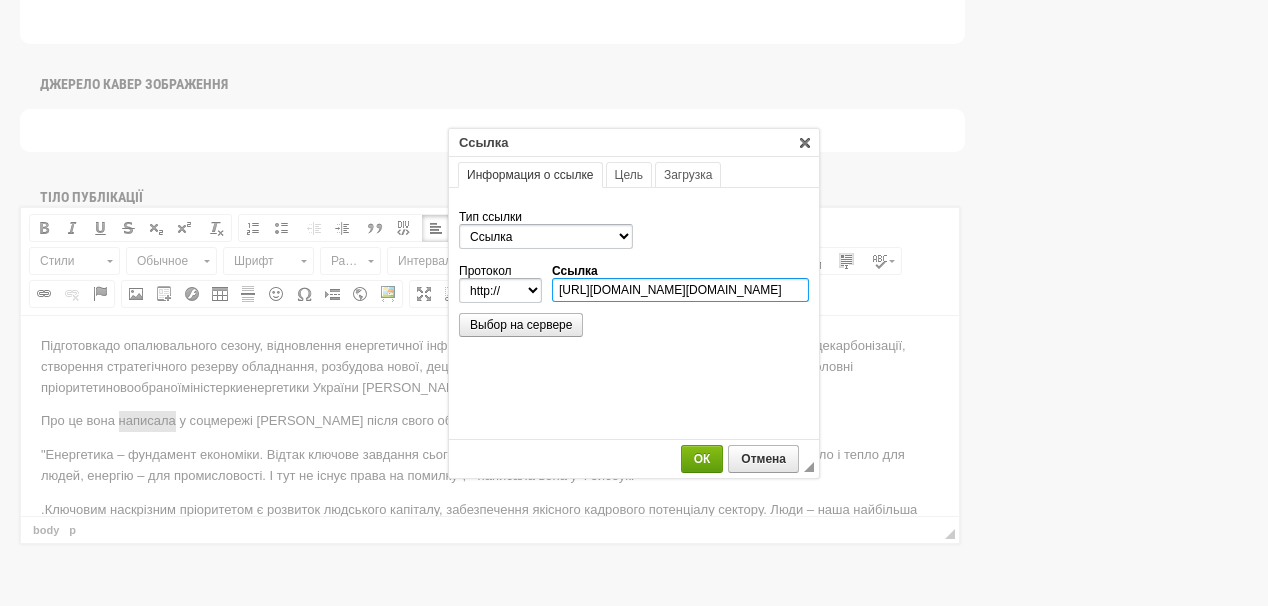 scroll, scrollTop: 0, scrollLeft: 104, axis: horizontal 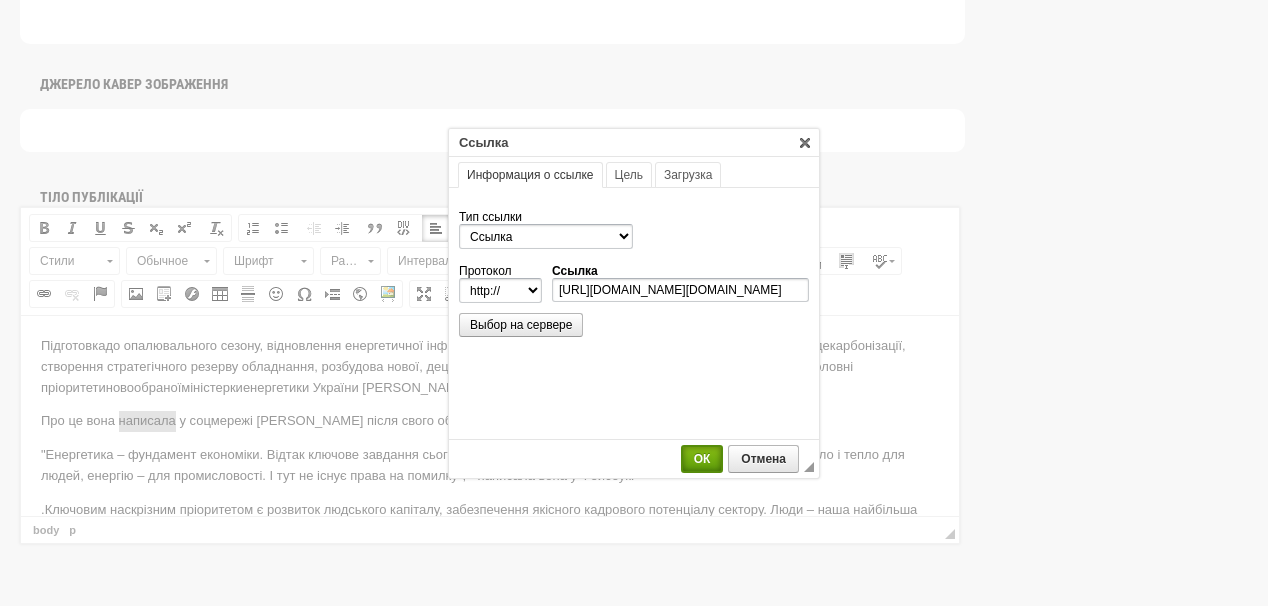 select on "https://" 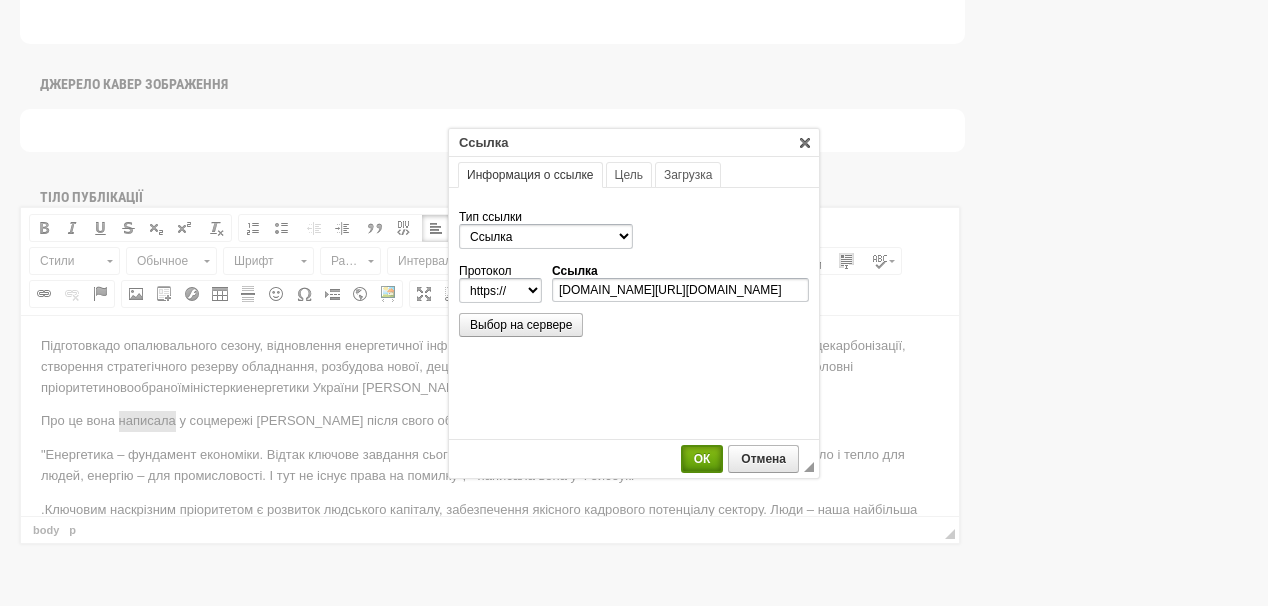 scroll, scrollTop: 0, scrollLeft: 0, axis: both 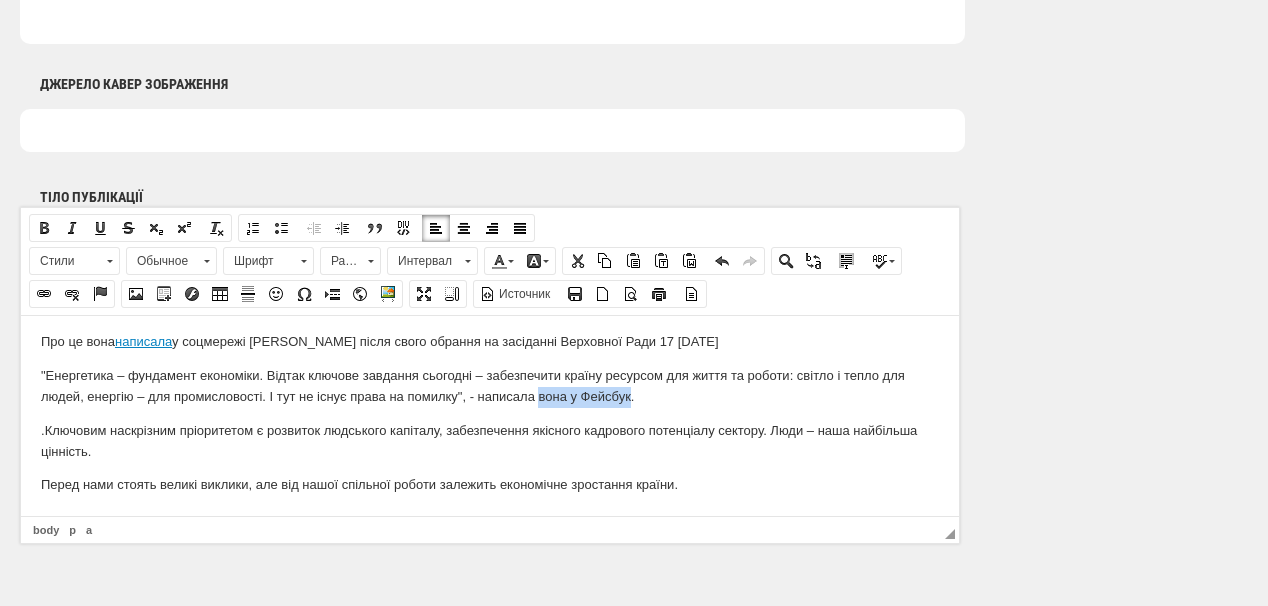 drag, startPoint x: 540, startPoint y: 397, endPoint x: 628, endPoint y: 399, distance: 88.02273 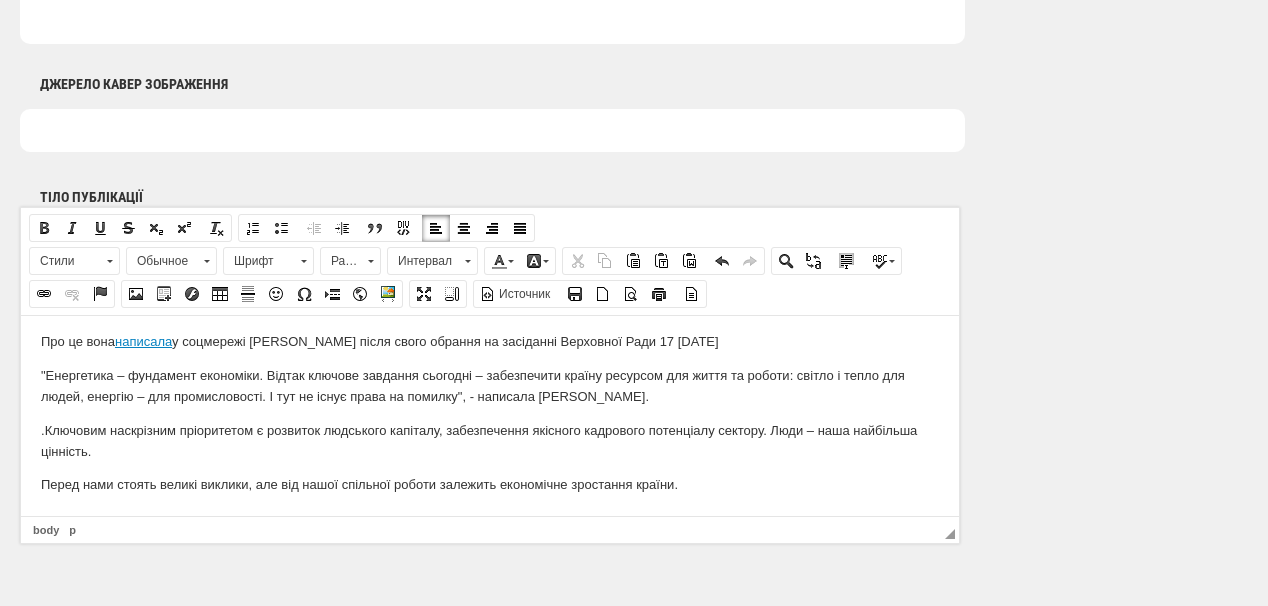 click on ". Ключовим наскрізним пріоритетом є розвиток людського капіталу, забезпечення якісного кадрового потенціалу сектору. Люди – наша найбільша цінність." at bounding box center (490, 441) 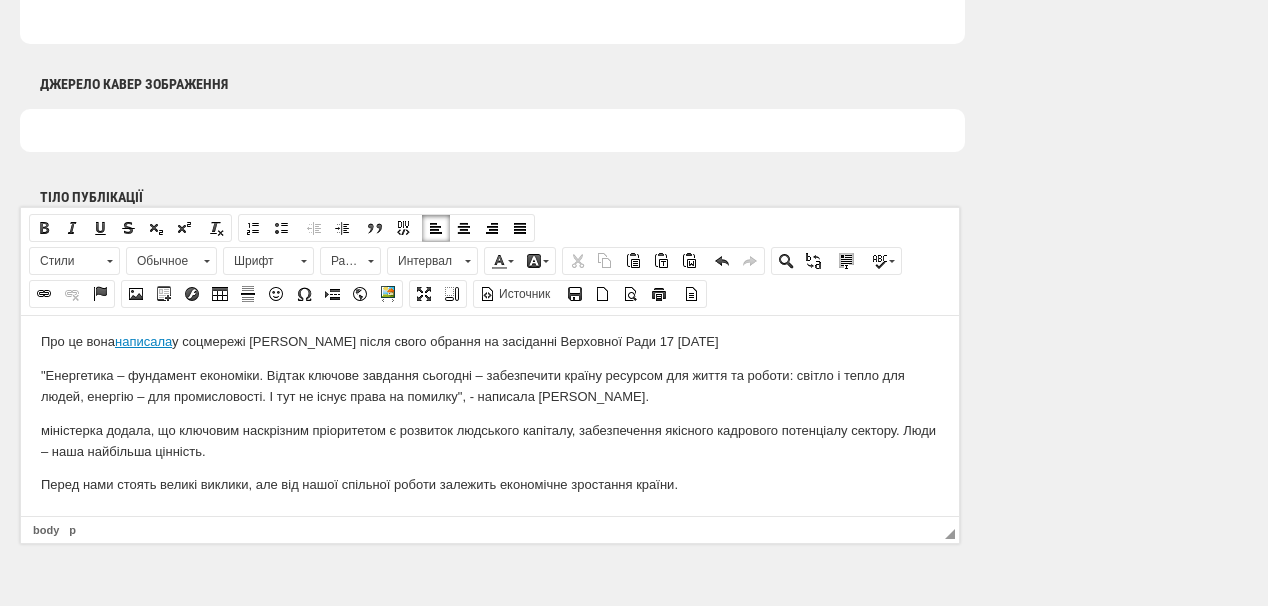click on "міністерка додала, що к лючовим наскрізним пріоритетом є розвиток людського капіталу, забезпечення якісного кадрового потенціалу сектору. Люди – наша найбільша цінність." at bounding box center [490, 441] 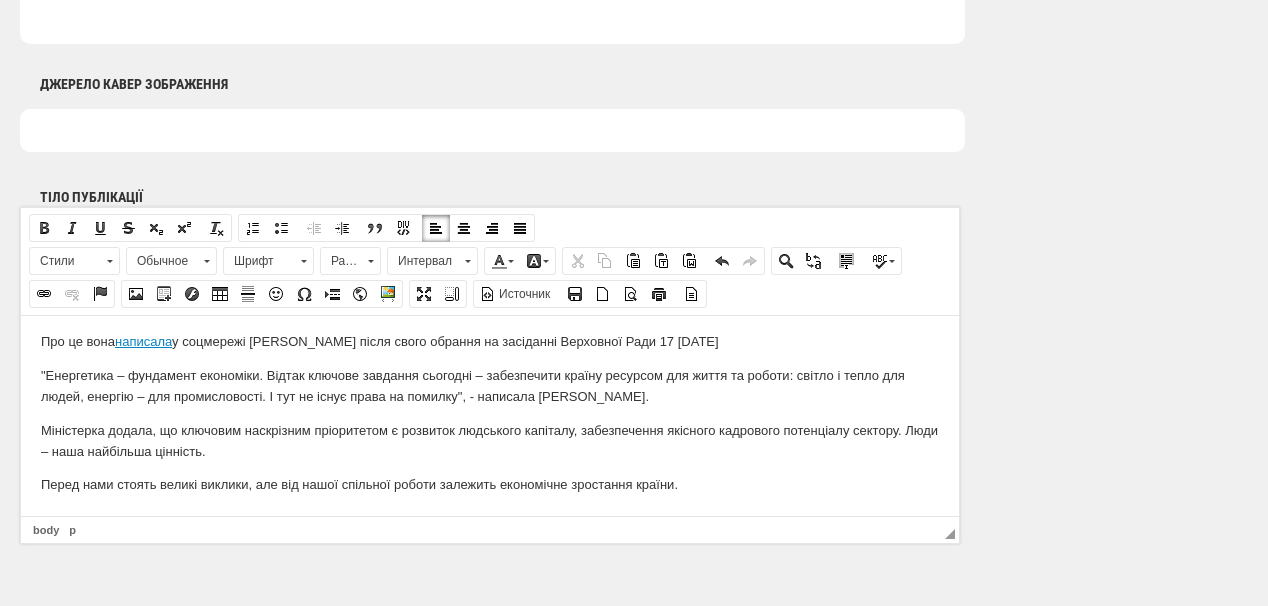 click on "Міністерка додала, що к лючовим наскрізним пріоритетом є розвиток людського капіталу, забезпечення якісного кадрового потенціалу сектору. Люди – наша найбільша цінність." at bounding box center [490, 441] 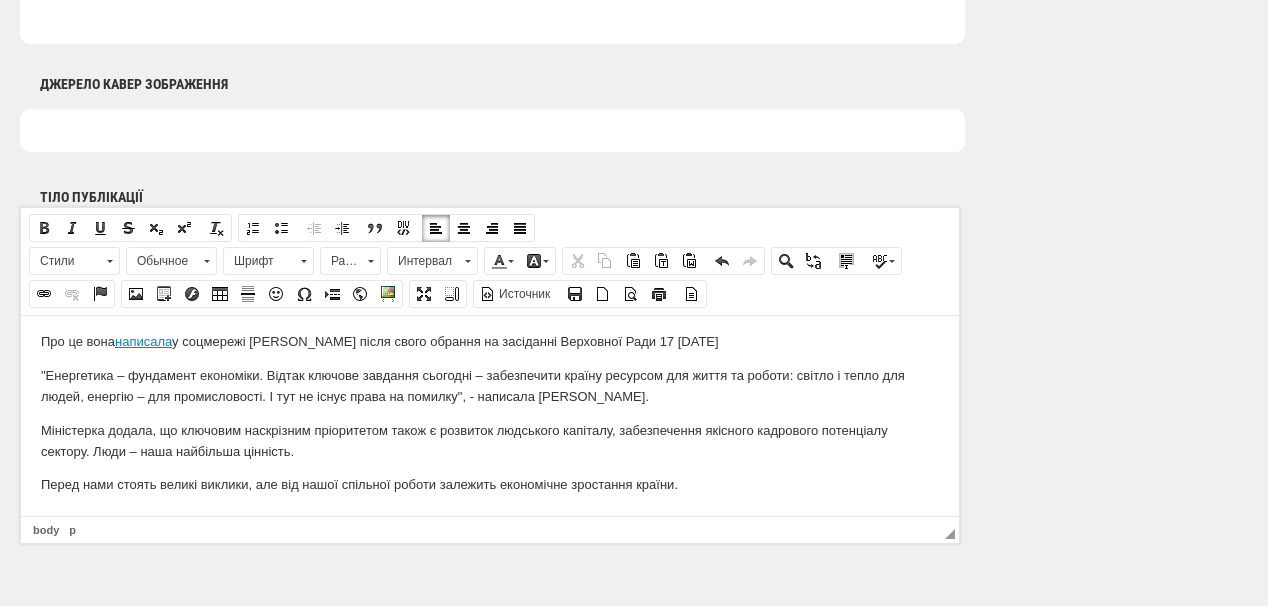 click on "Міністерка додала, що к лючовим наскрізним пріоритетом також є розвиток людського капіталу, забезпечення якісного кадрового потенціалу сектору. Люди – наша найбільша цінність." at bounding box center [490, 441] 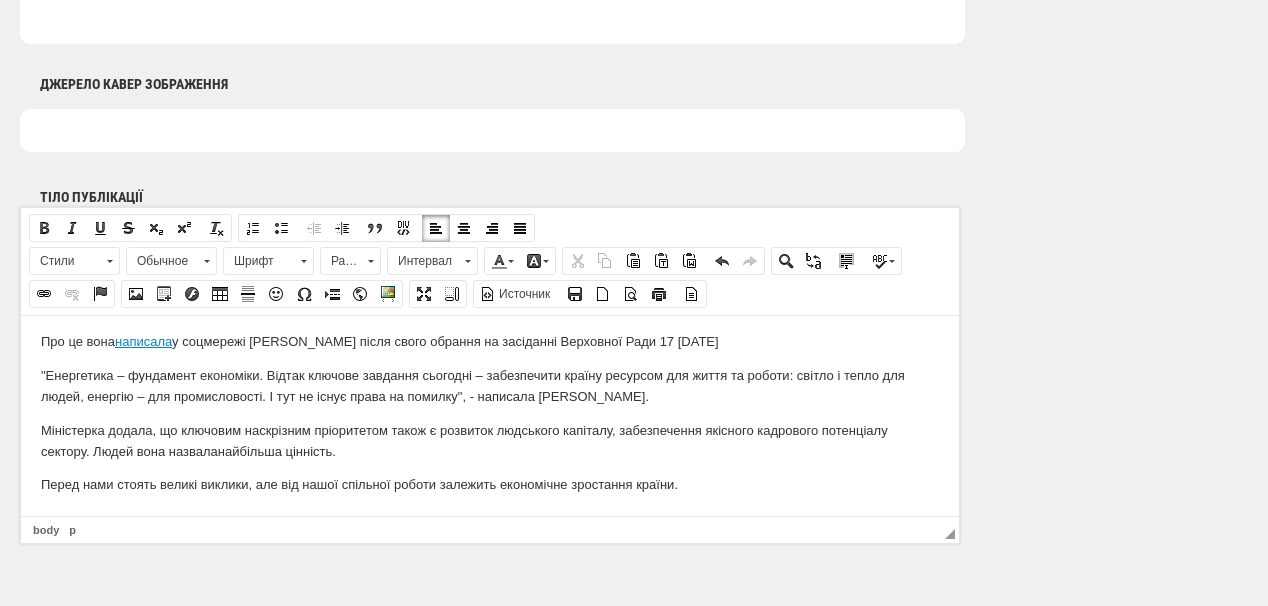 click on "Міністерка додала, що к лючовим наскрізним пріоритетом також є розвиток людського капіталу, забезпечення якісного кадрового потенціалу сектору. Людей вона назвала  найбільша цінність." at bounding box center (490, 441) 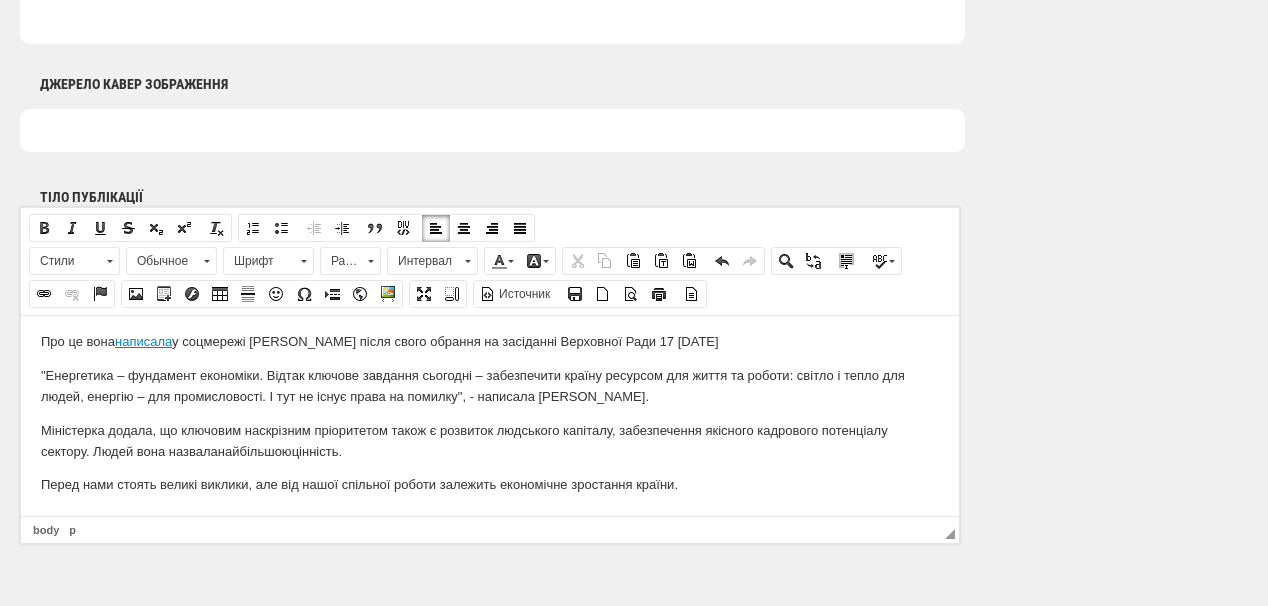click on "Міністерка додала, що к лючовим наскрізним пріоритетом також є розвиток людського капіталу, забезпечення якісного кадрового потенціалу сектору. Людей вона назвала  найбільшою  цінність." at bounding box center (490, 441) 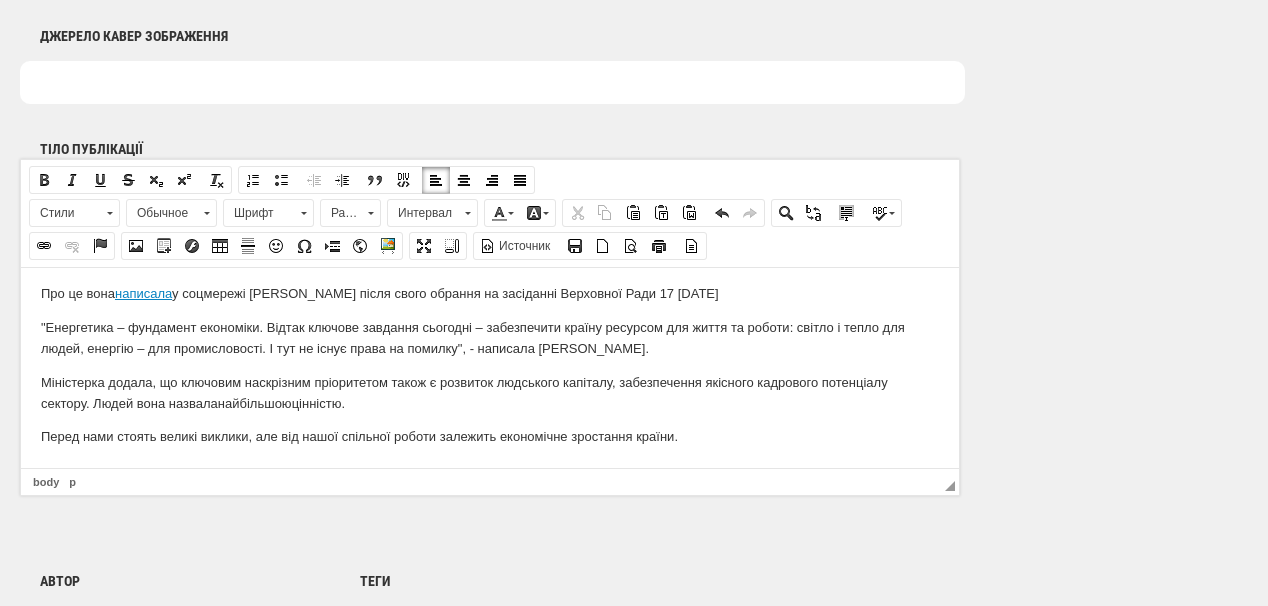 scroll, scrollTop: 1200, scrollLeft: 0, axis: vertical 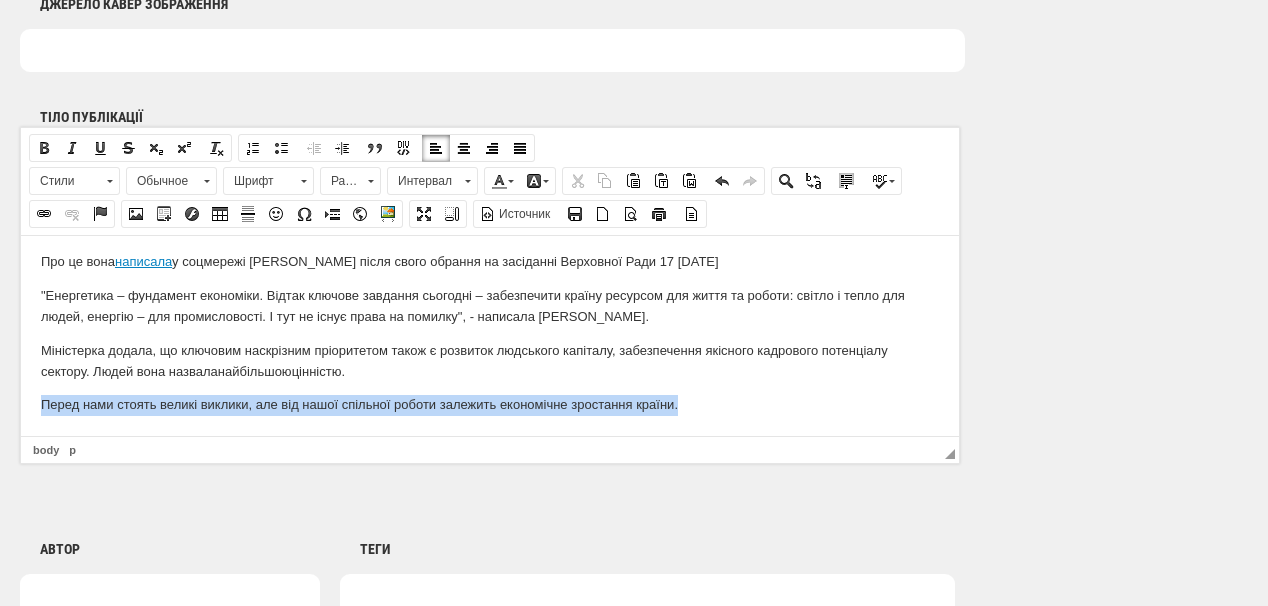 drag, startPoint x: 41, startPoint y: 403, endPoint x: 686, endPoint y: 395, distance: 645.0496 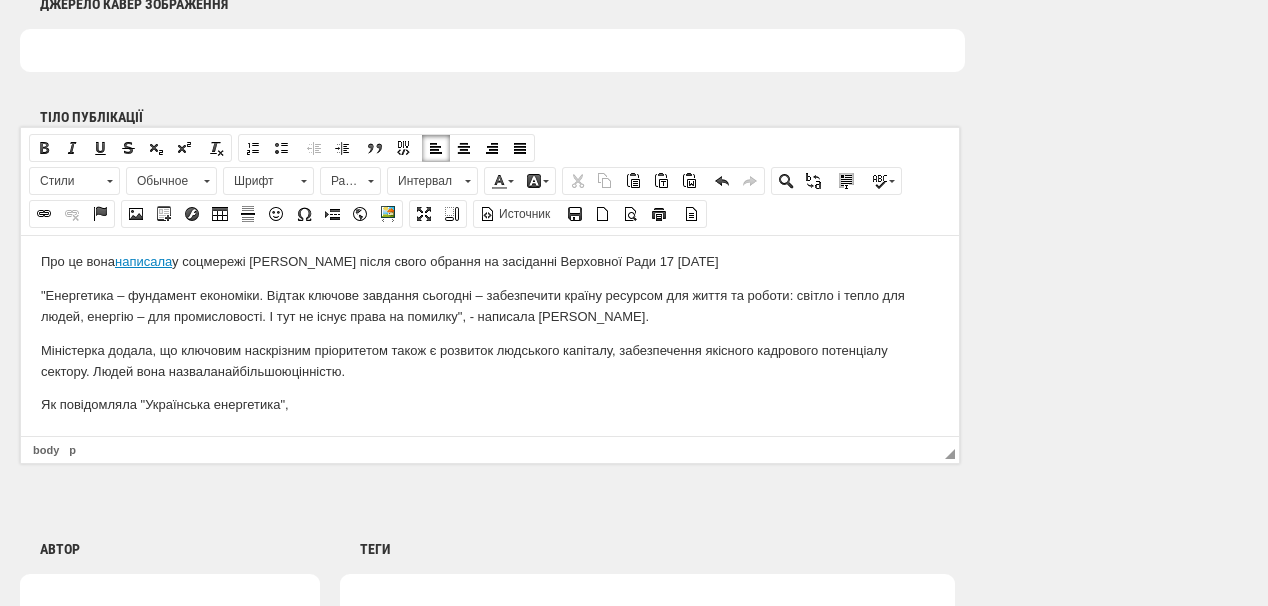 click on "Як повідомляла "Українська енергетика"," at bounding box center (490, 404) 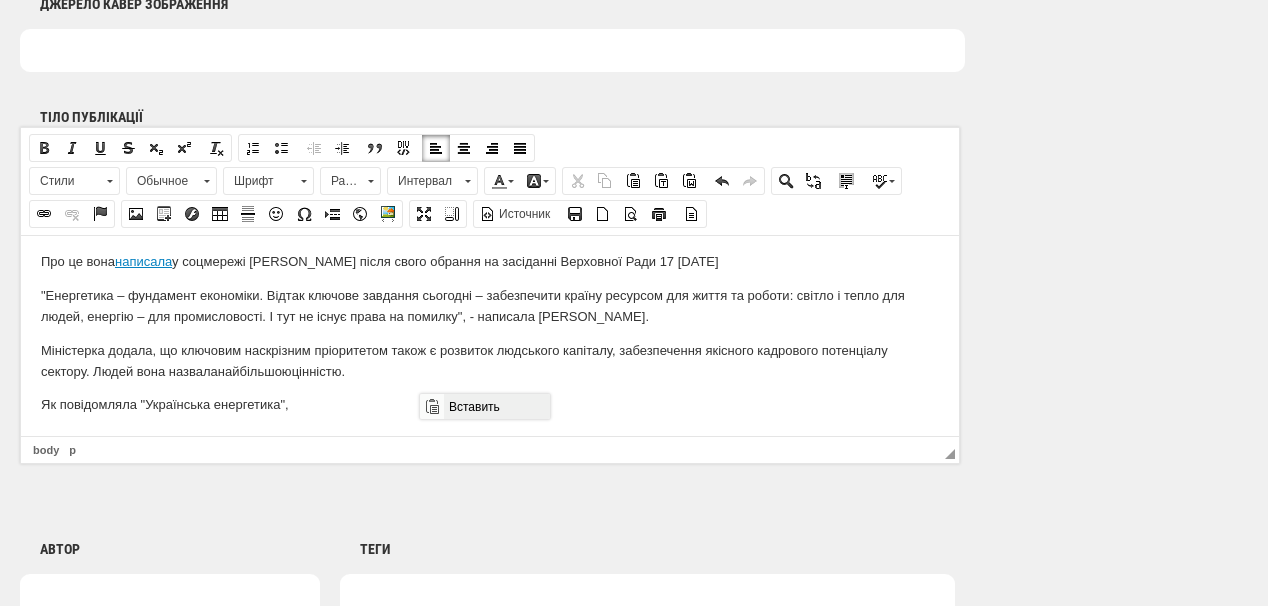 drag, startPoint x: 459, startPoint y: 403, endPoint x: 1009, endPoint y: 745, distance: 647.6604 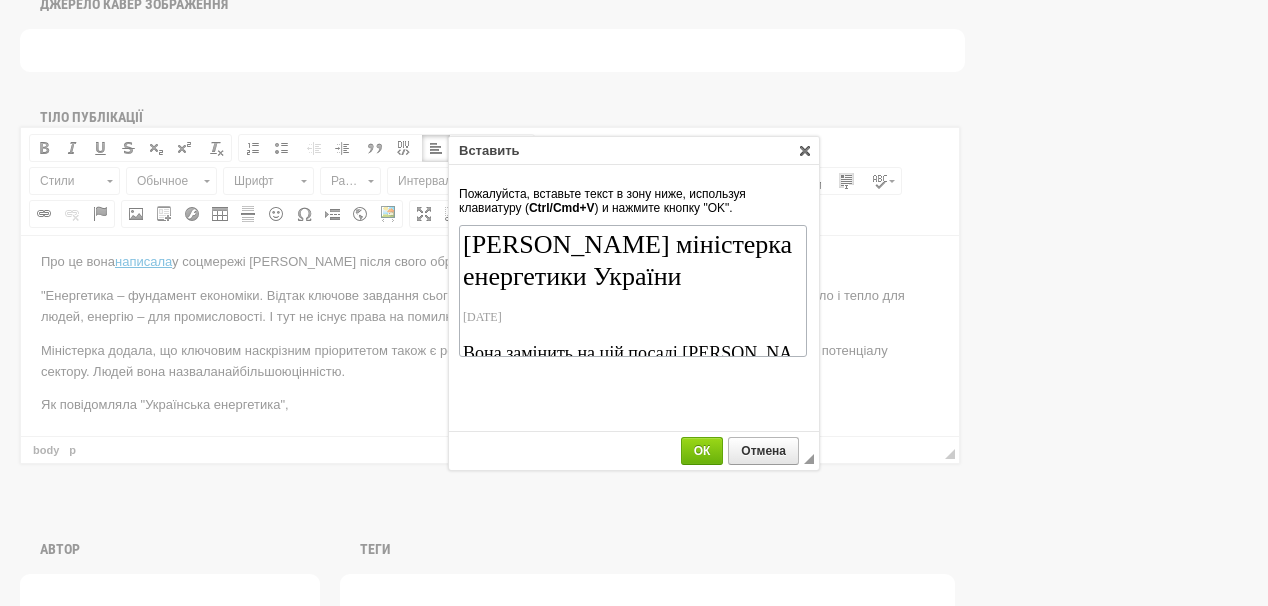 scroll, scrollTop: 78, scrollLeft: 0, axis: vertical 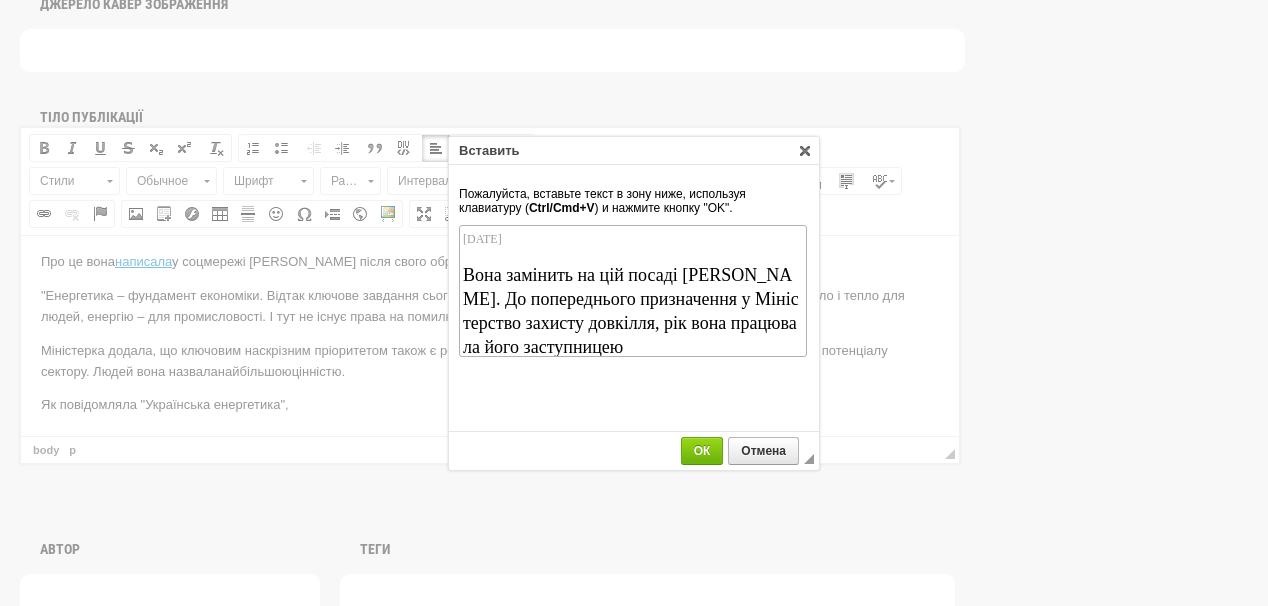 drag, startPoint x: 555, startPoint y: 240, endPoint x: 458, endPoint y: 242, distance: 97.020615 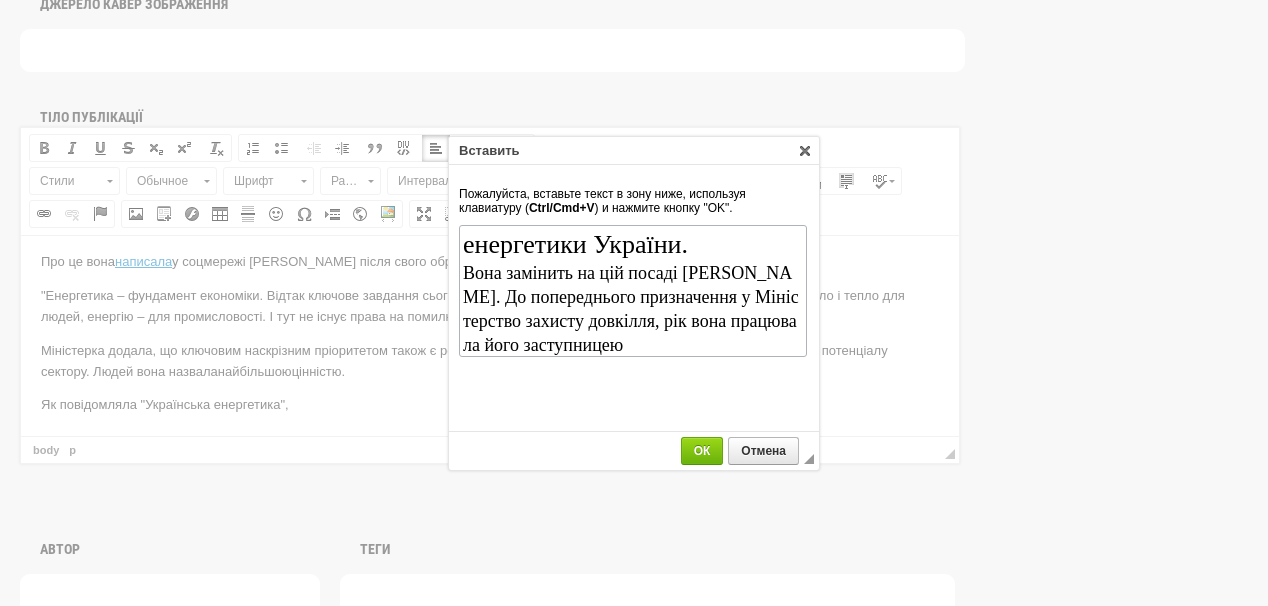 scroll, scrollTop: 0, scrollLeft: 0, axis: both 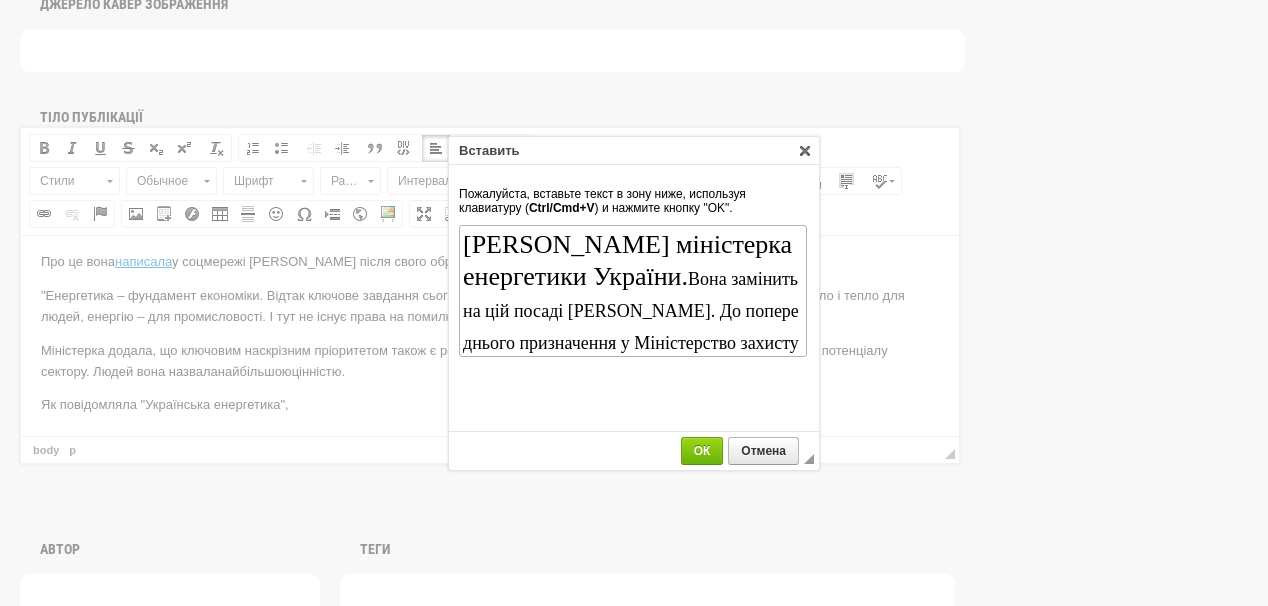 click on "ОК" at bounding box center (702, 451) 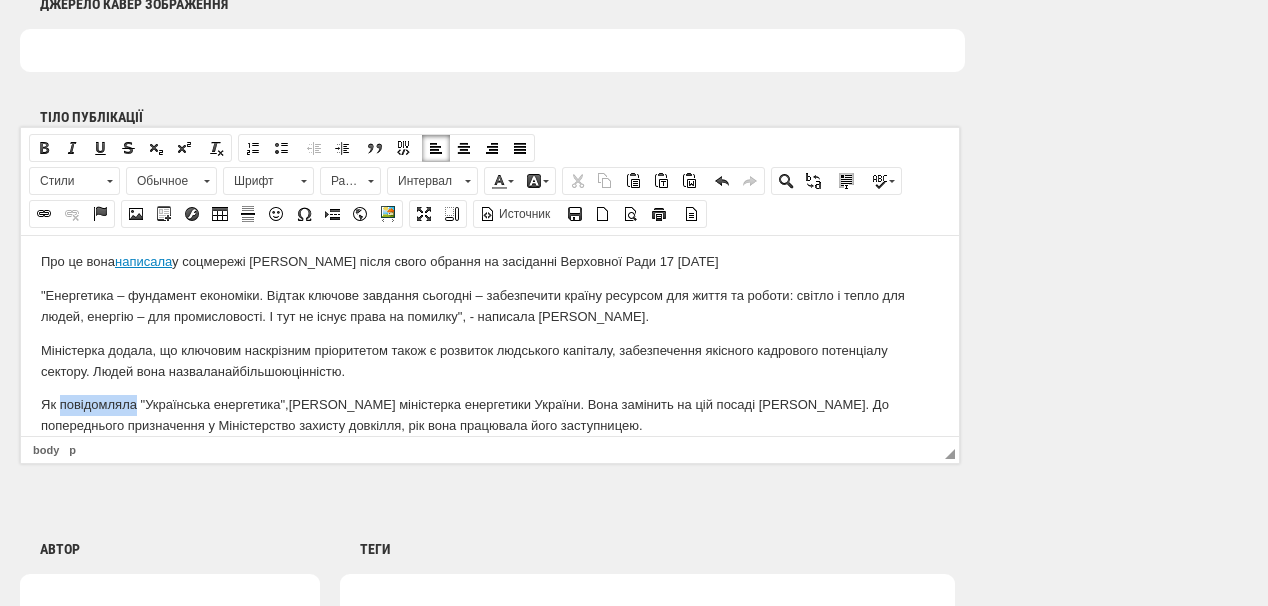 drag, startPoint x: 62, startPoint y: 399, endPoint x: 137, endPoint y: 400, distance: 75.00667 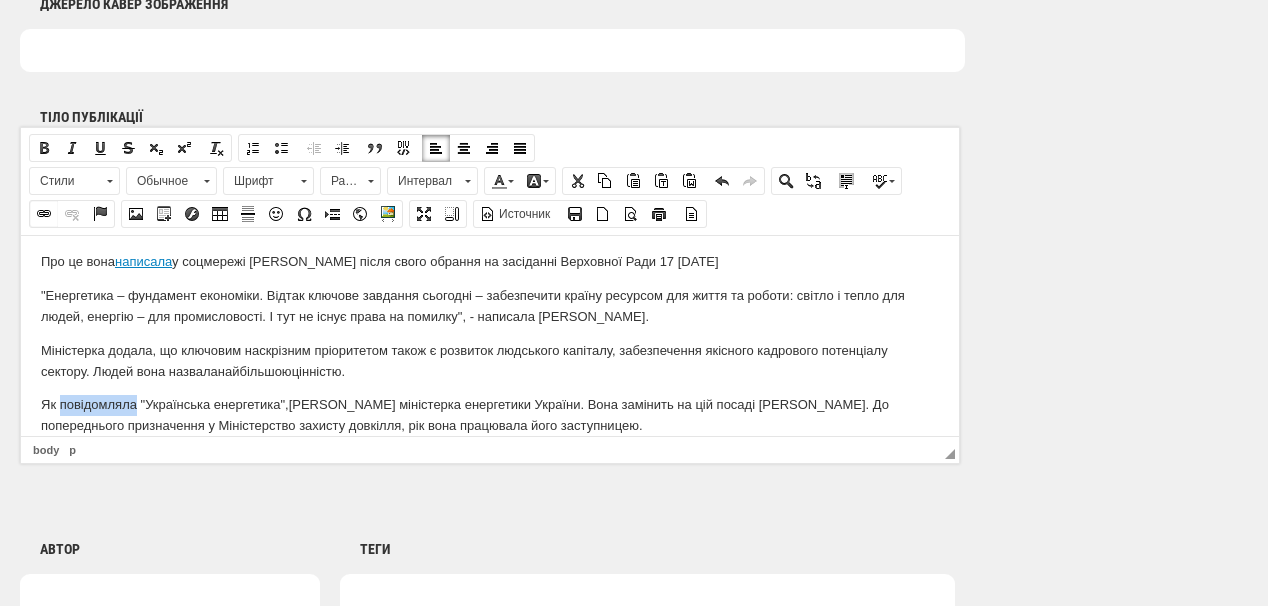 click at bounding box center (44, 214) 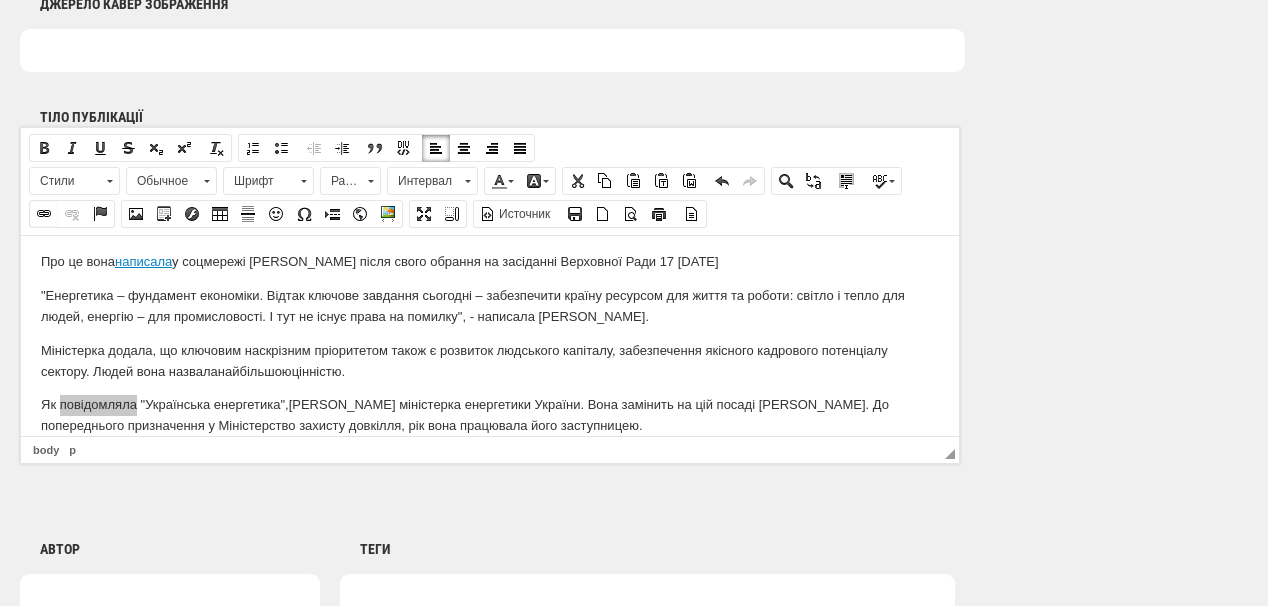 select on "http://" 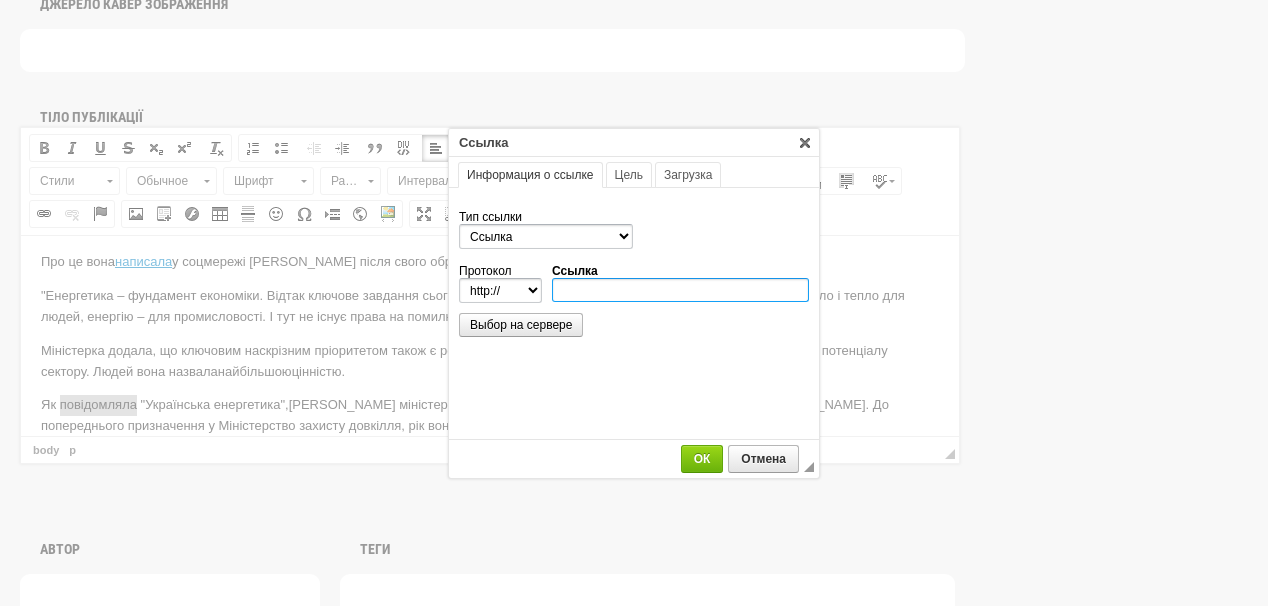 click on "Ссылка" at bounding box center (680, 290) 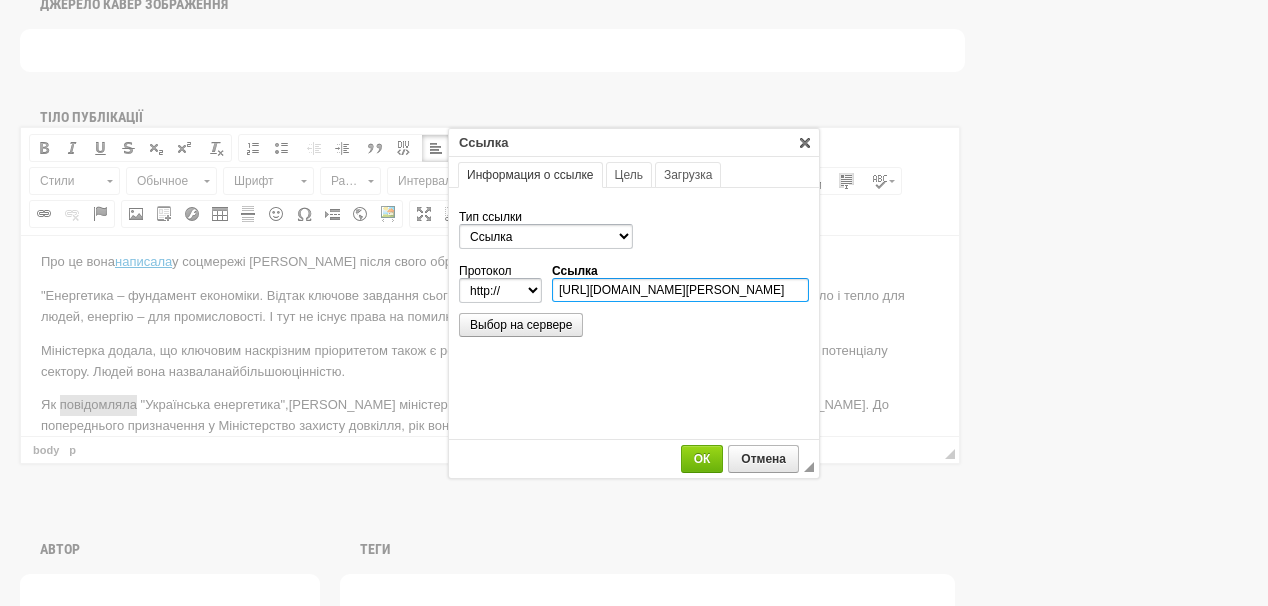 scroll, scrollTop: 0, scrollLeft: 204, axis: horizontal 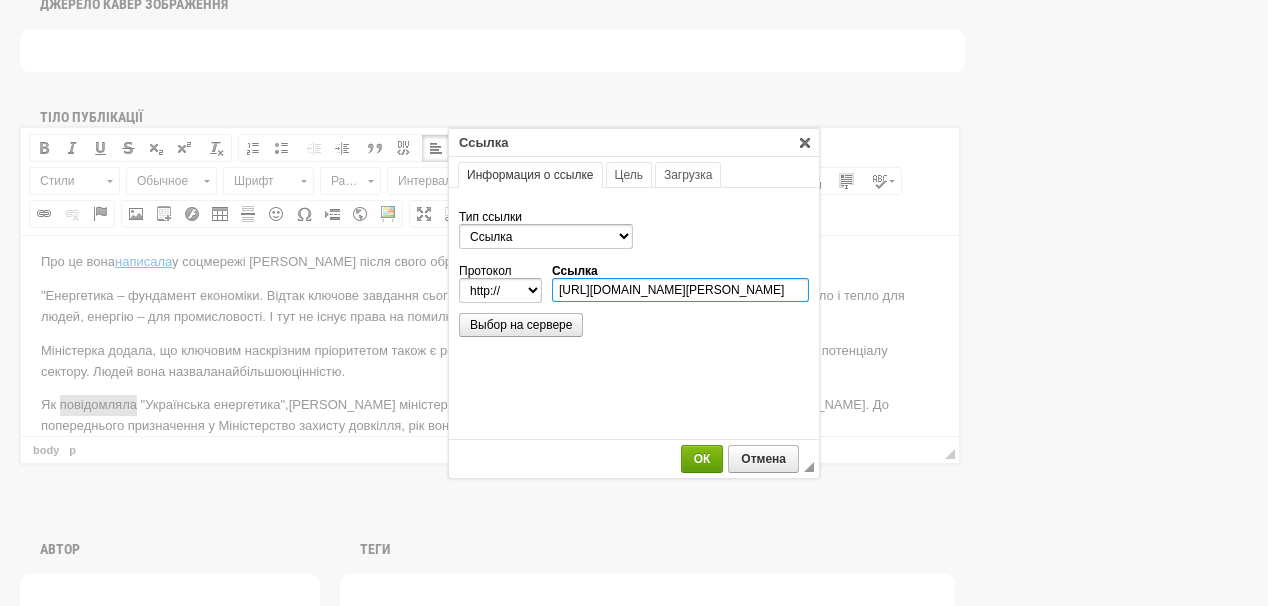 type on "https://ua-energy.org/uk/posts/svitlana-hrynchuk-nova-ministerka-enerhetyky-ukrainy" 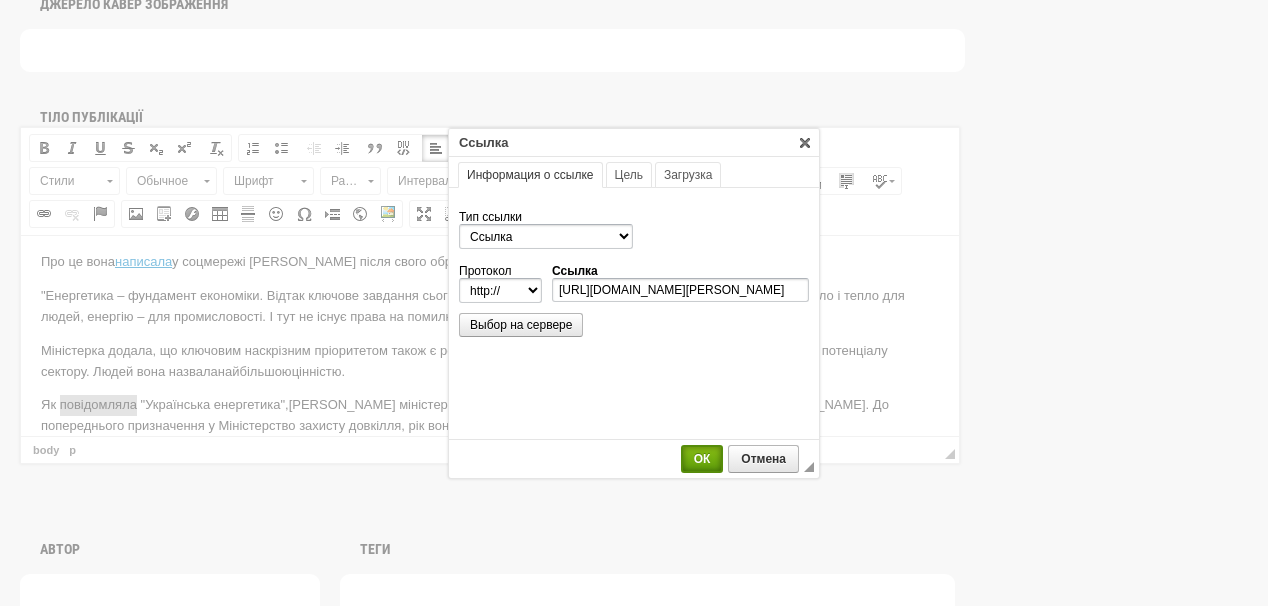 select on "https://" 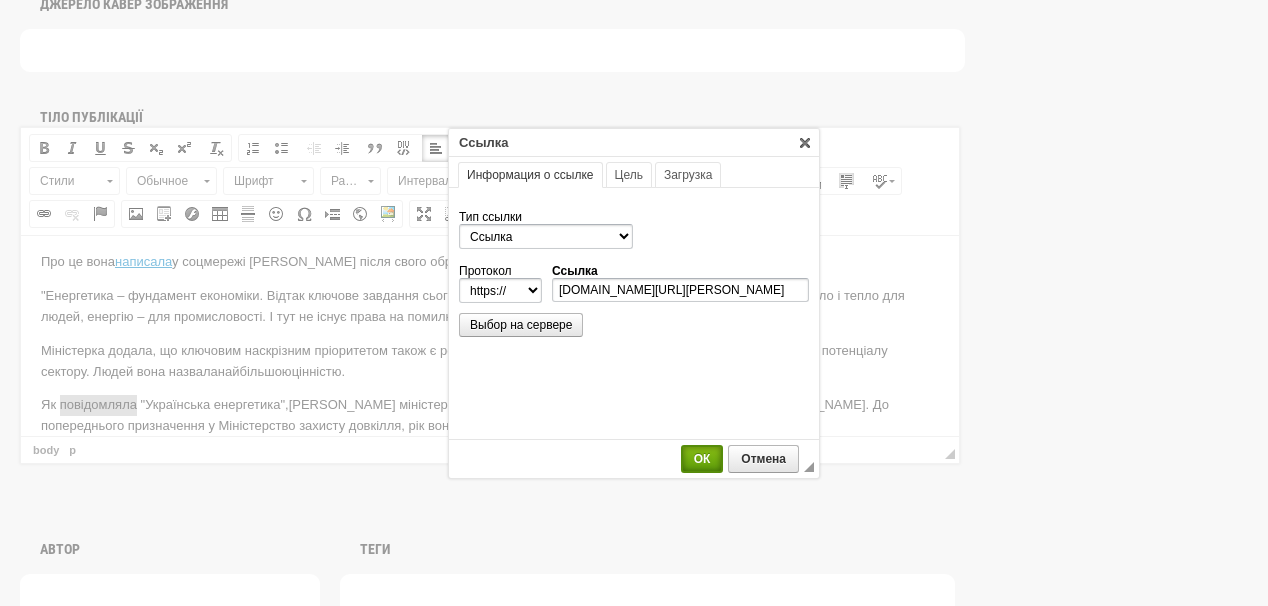 scroll, scrollTop: 0, scrollLeft: 0, axis: both 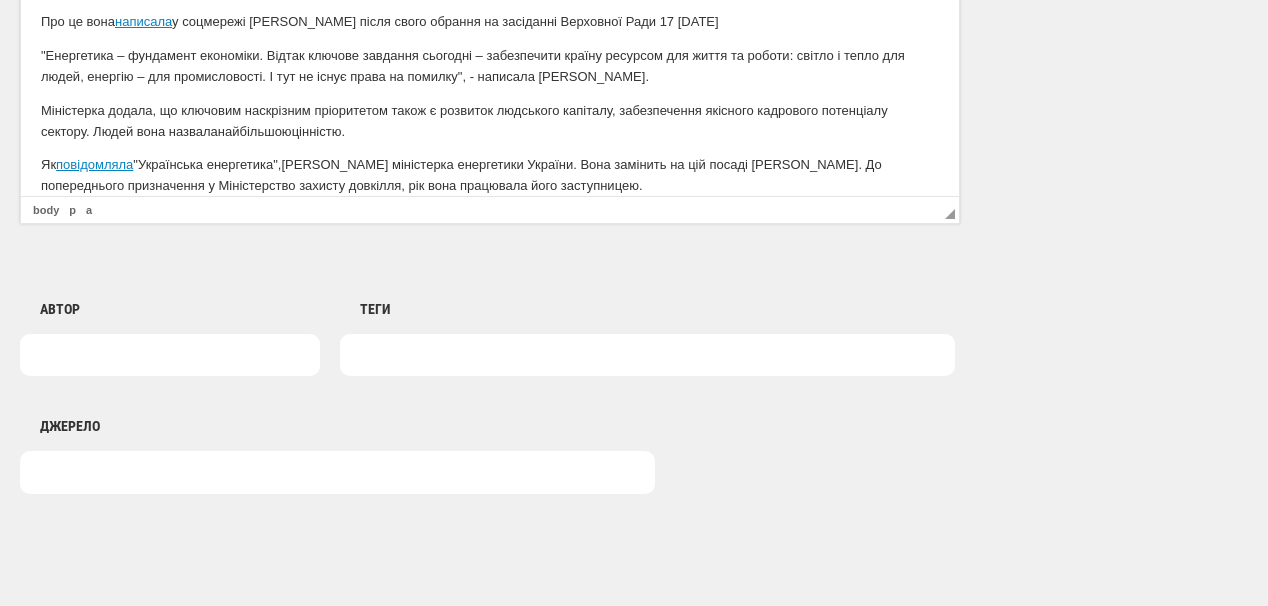 click at bounding box center (170, 355) 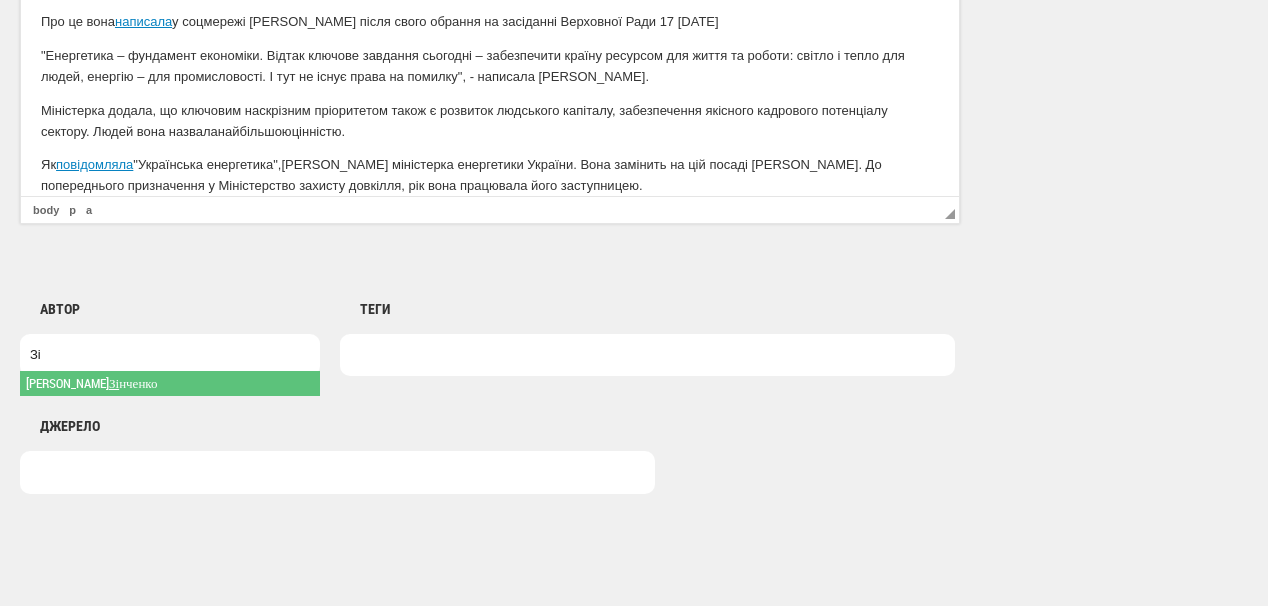 type on "Зі" 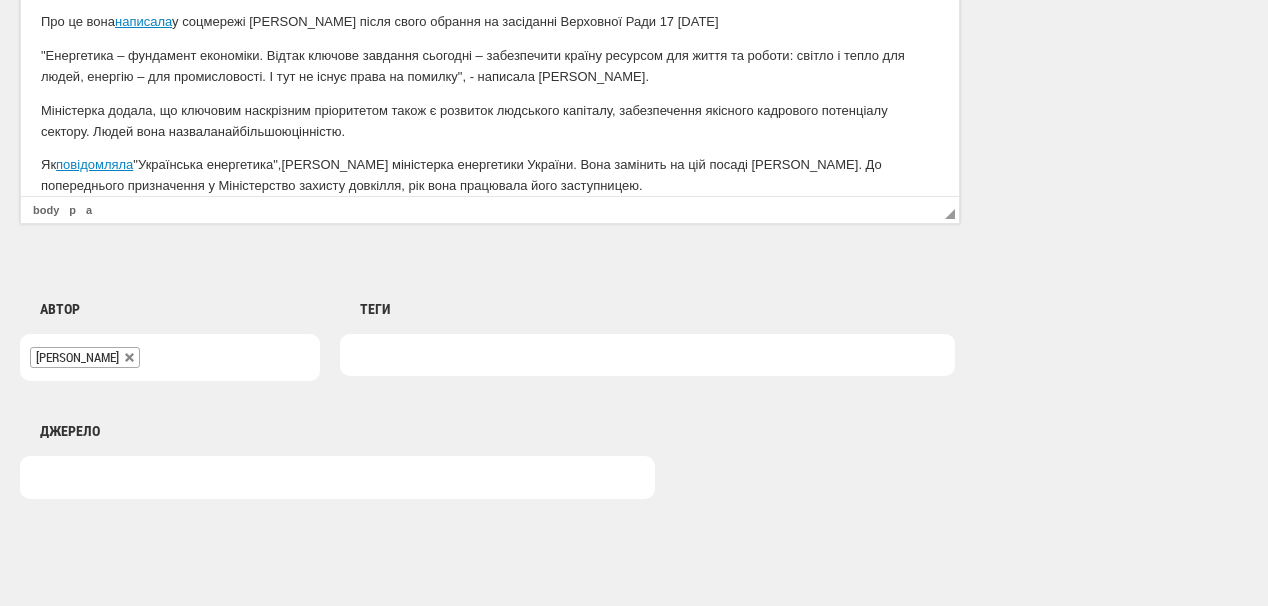 click at bounding box center [647, 355] 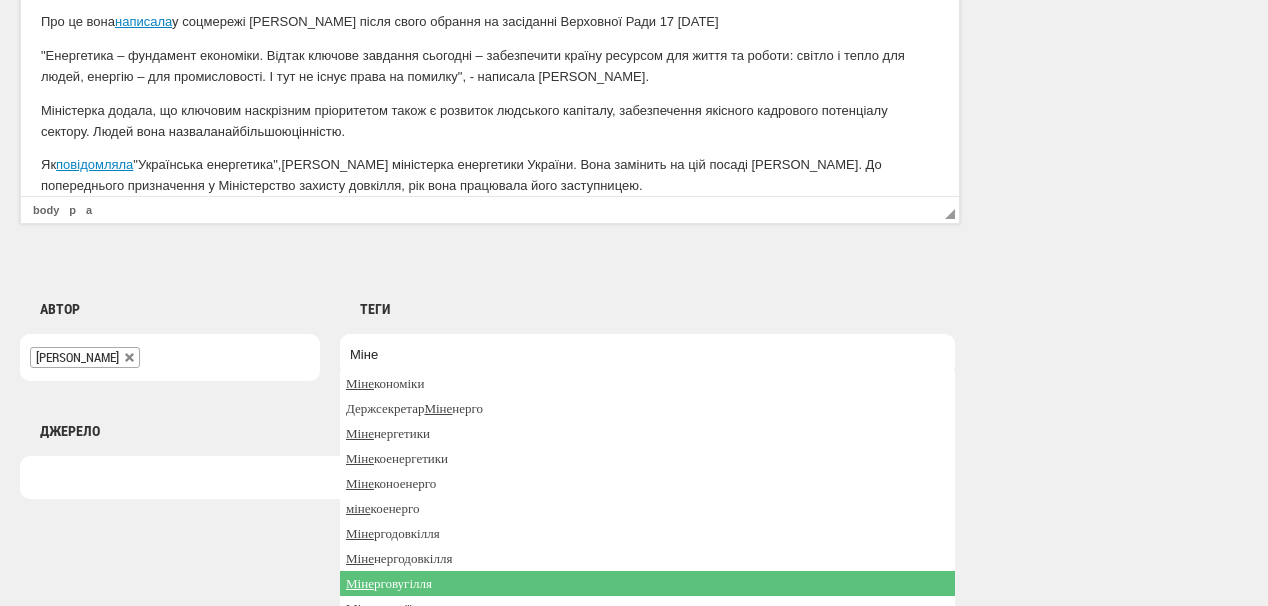 scroll, scrollTop: 84, scrollLeft: 0, axis: vertical 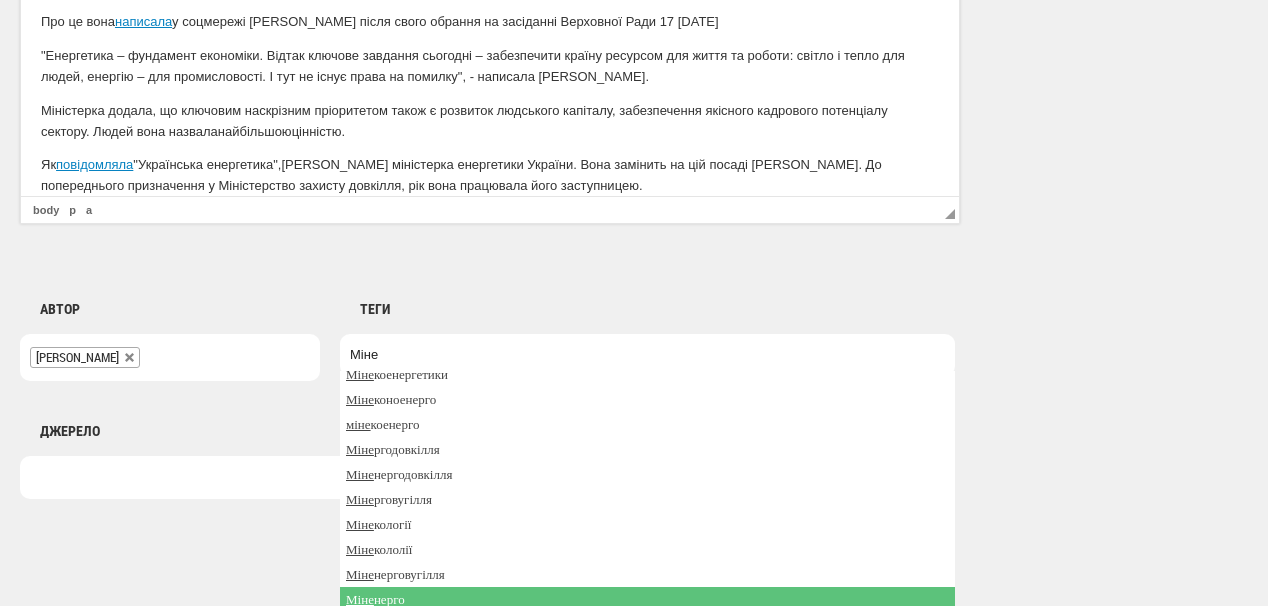 type on "Міне" 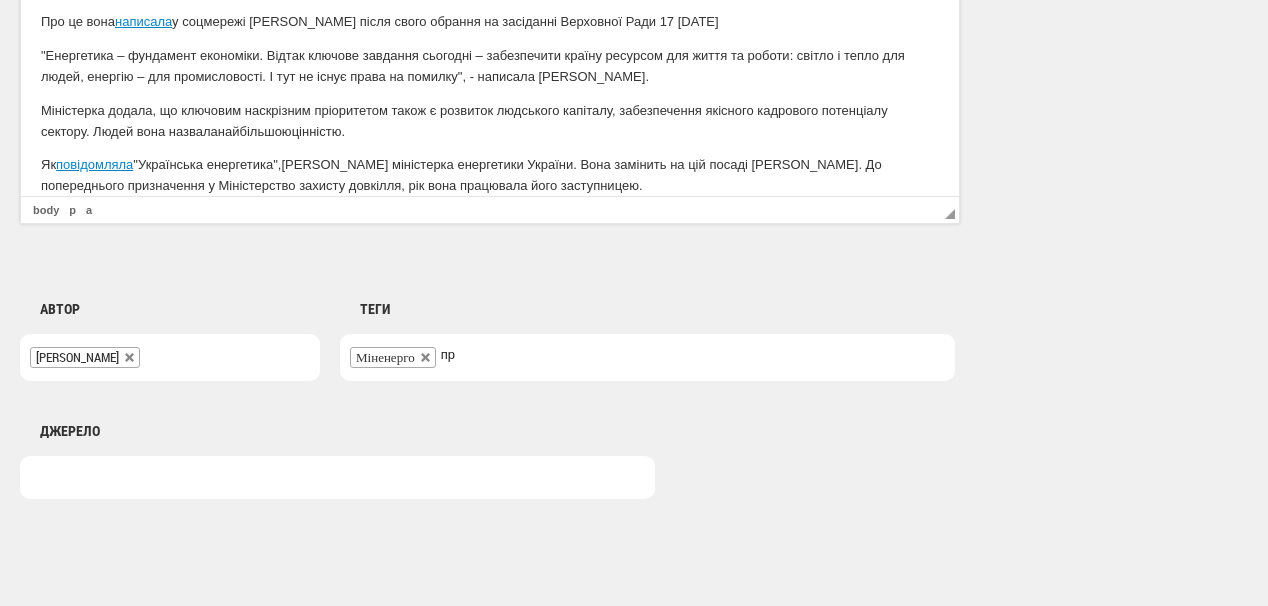 scroll, scrollTop: 0, scrollLeft: 0, axis: both 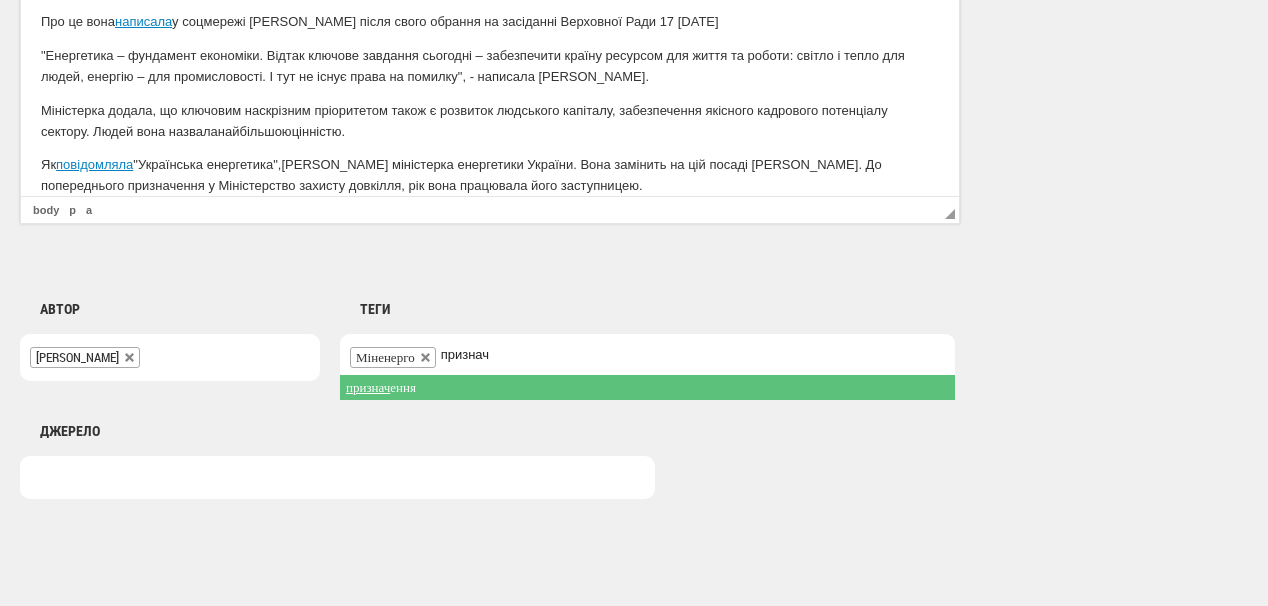 type on "признач" 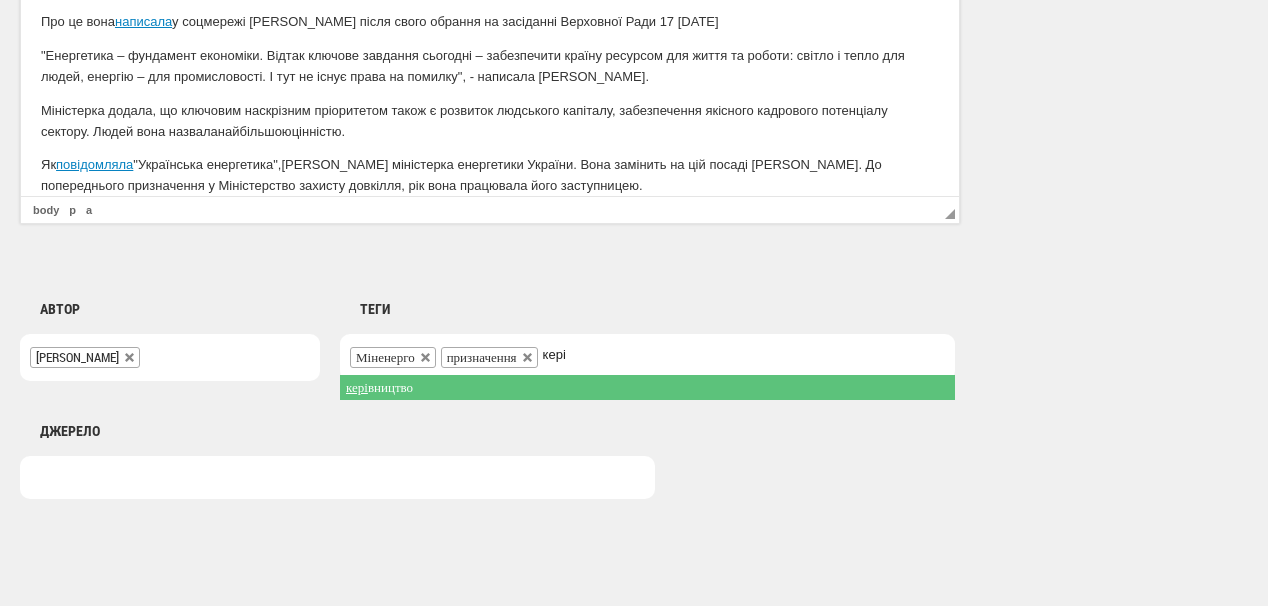 type on "кері" 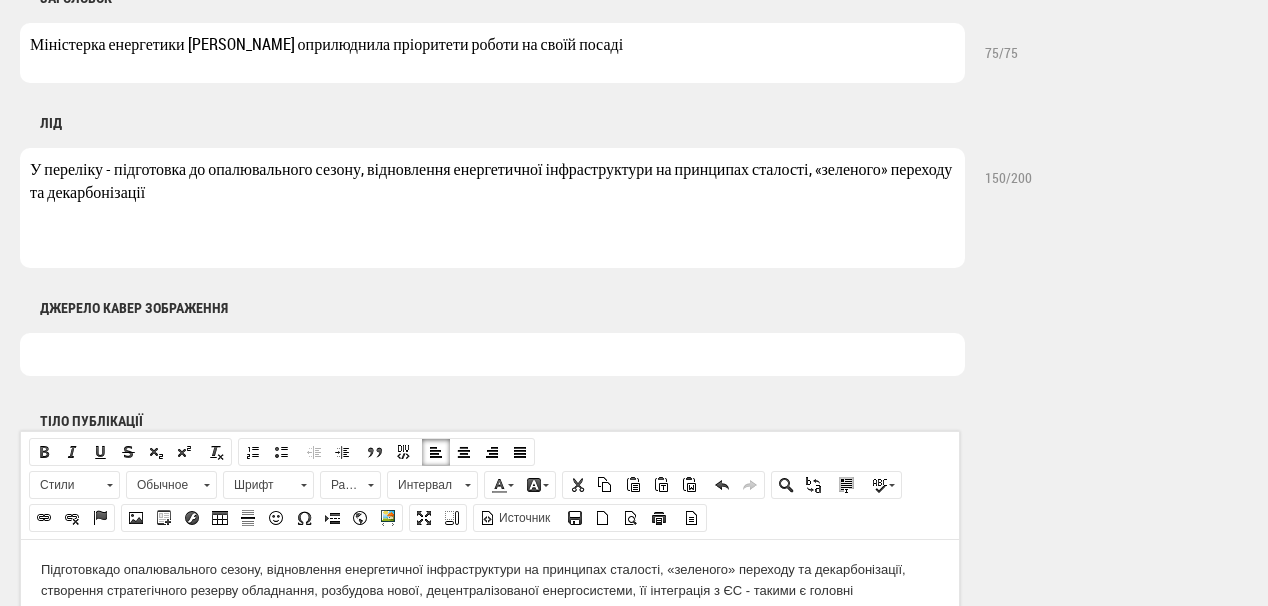 scroll, scrollTop: 880, scrollLeft: 0, axis: vertical 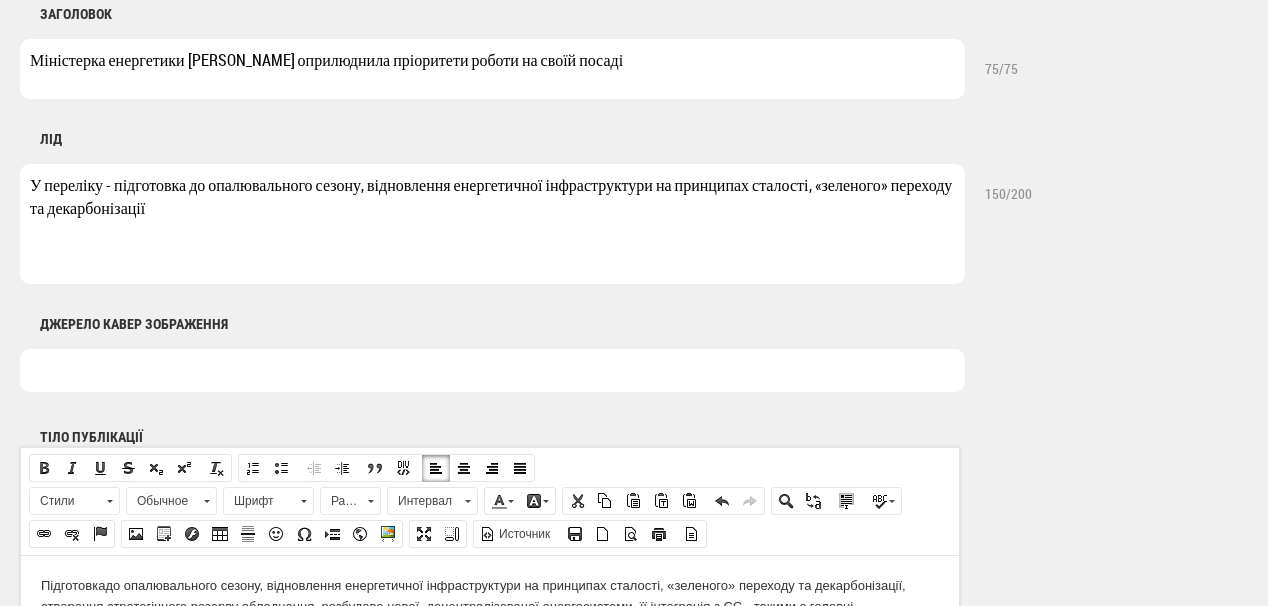 click at bounding box center [492, 370] 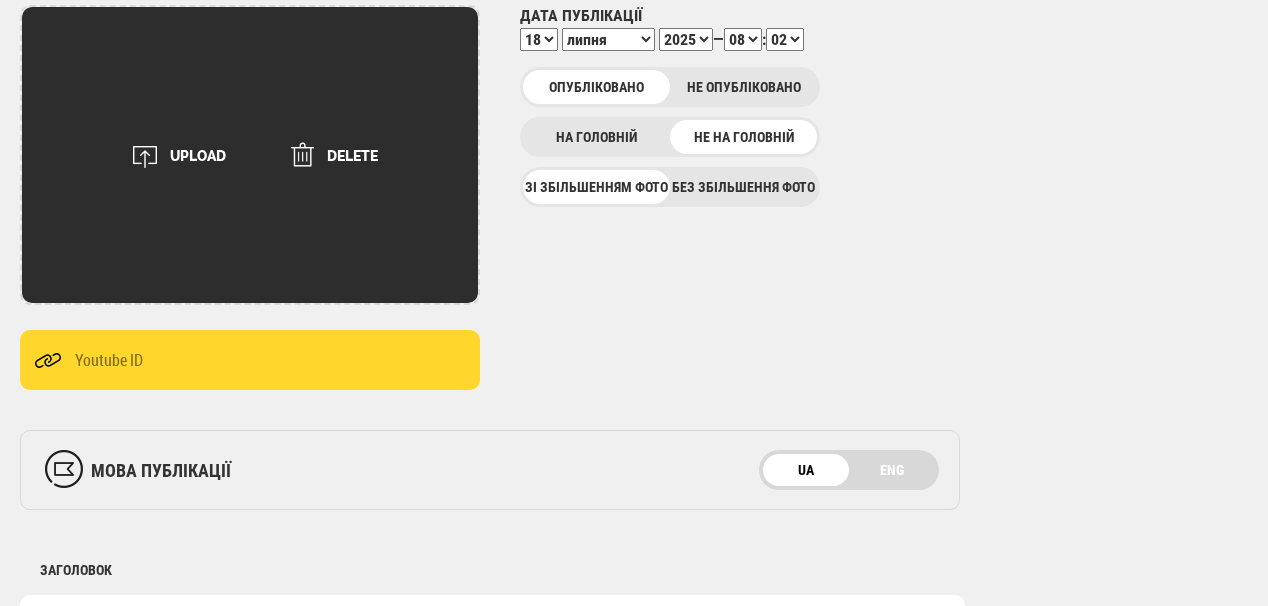 scroll, scrollTop: 320, scrollLeft: 0, axis: vertical 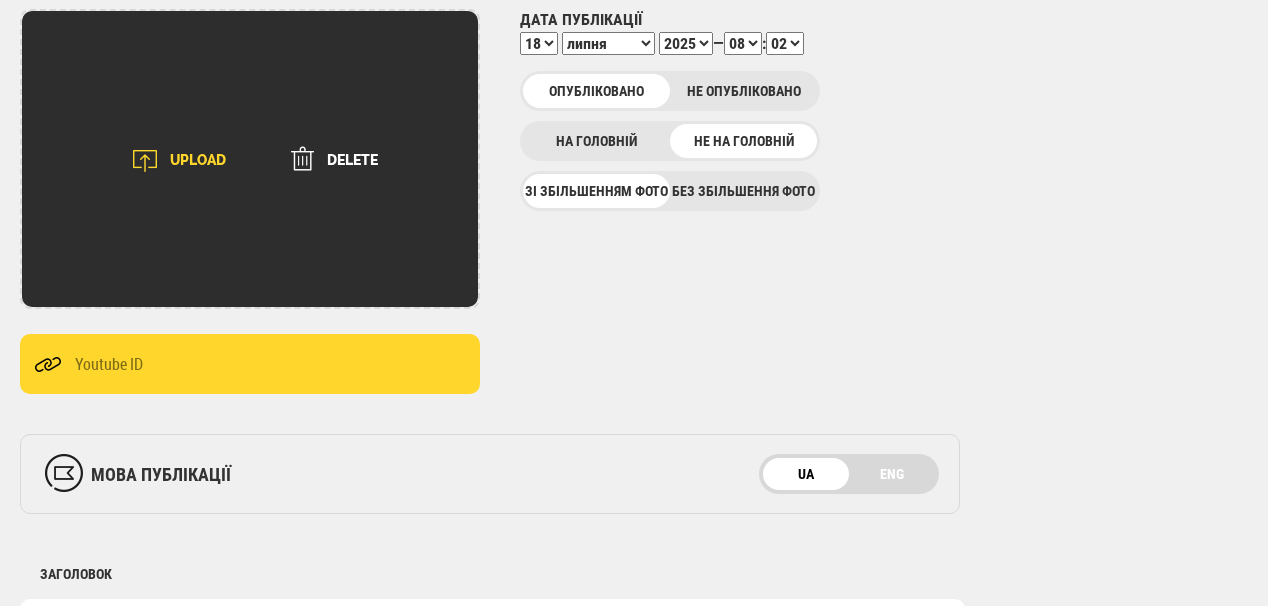 click on "UPLOAD" at bounding box center [172, 161] 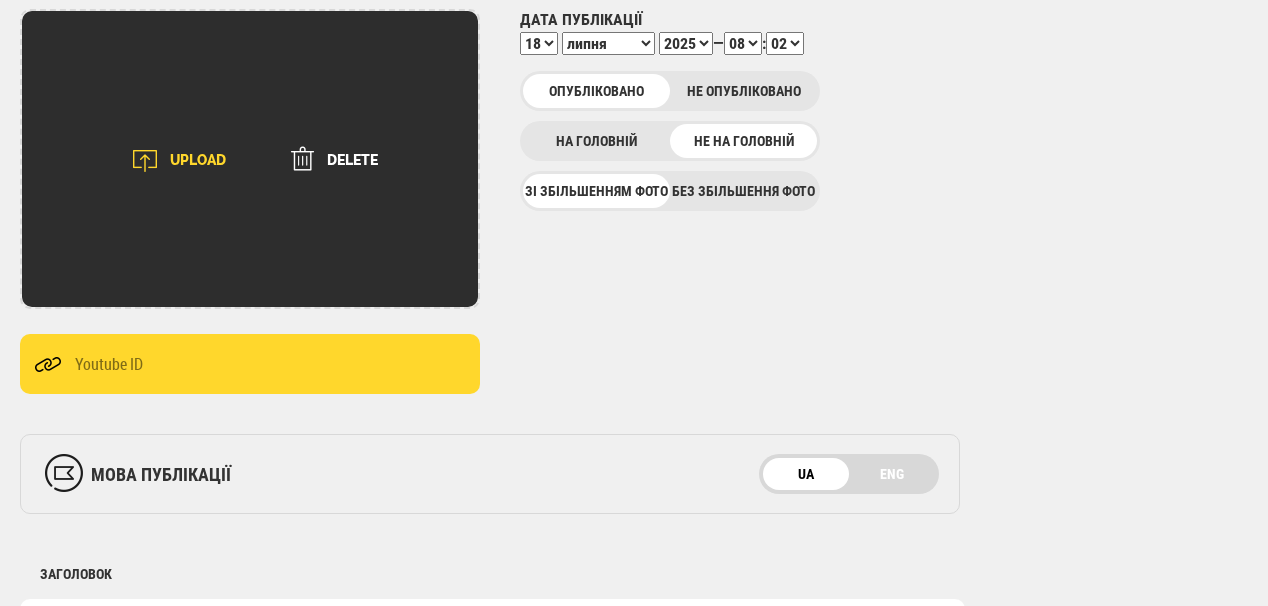 click on "UPLOAD" at bounding box center [172, 161] 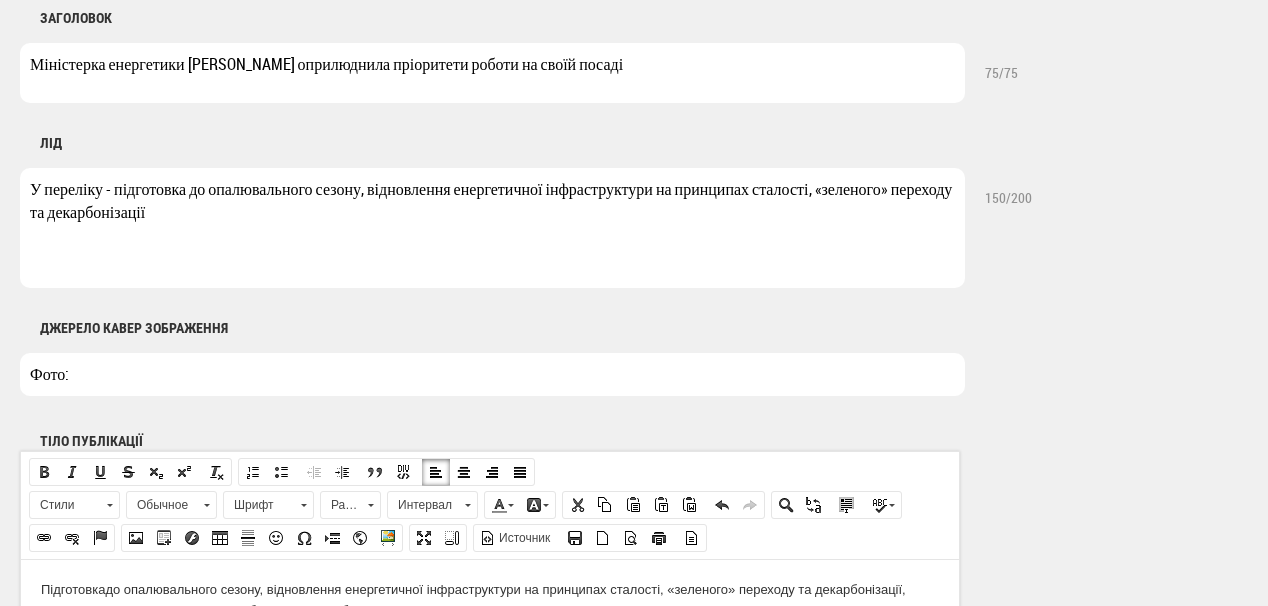 scroll, scrollTop: 880, scrollLeft: 0, axis: vertical 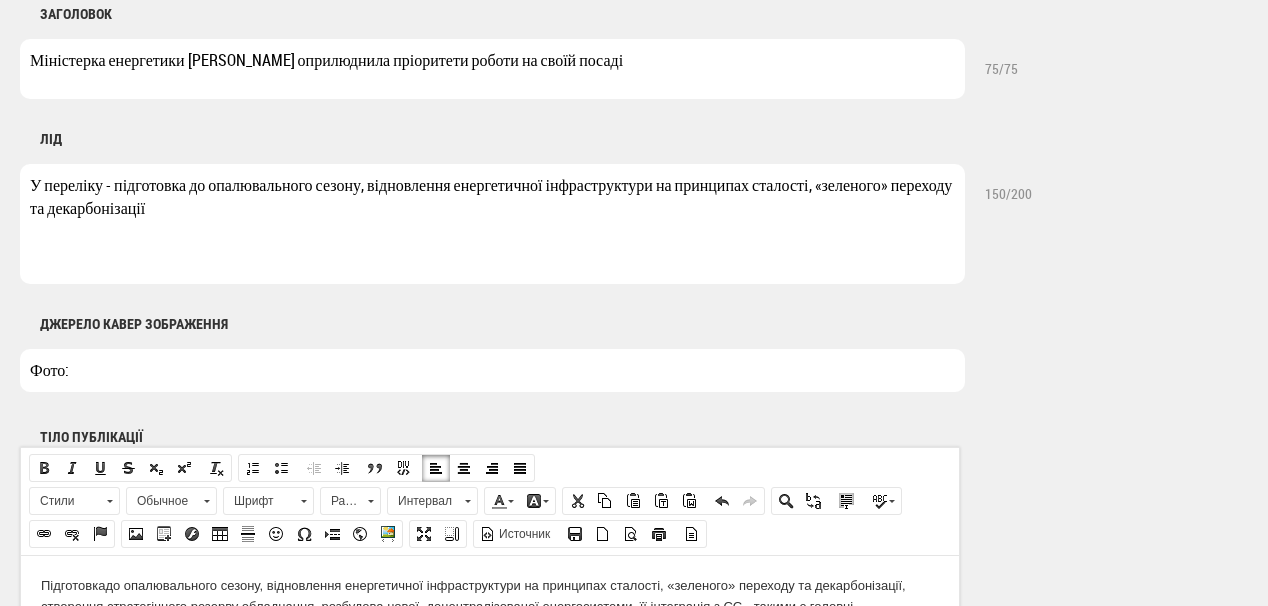 click on "Фото:" at bounding box center (492, 370) 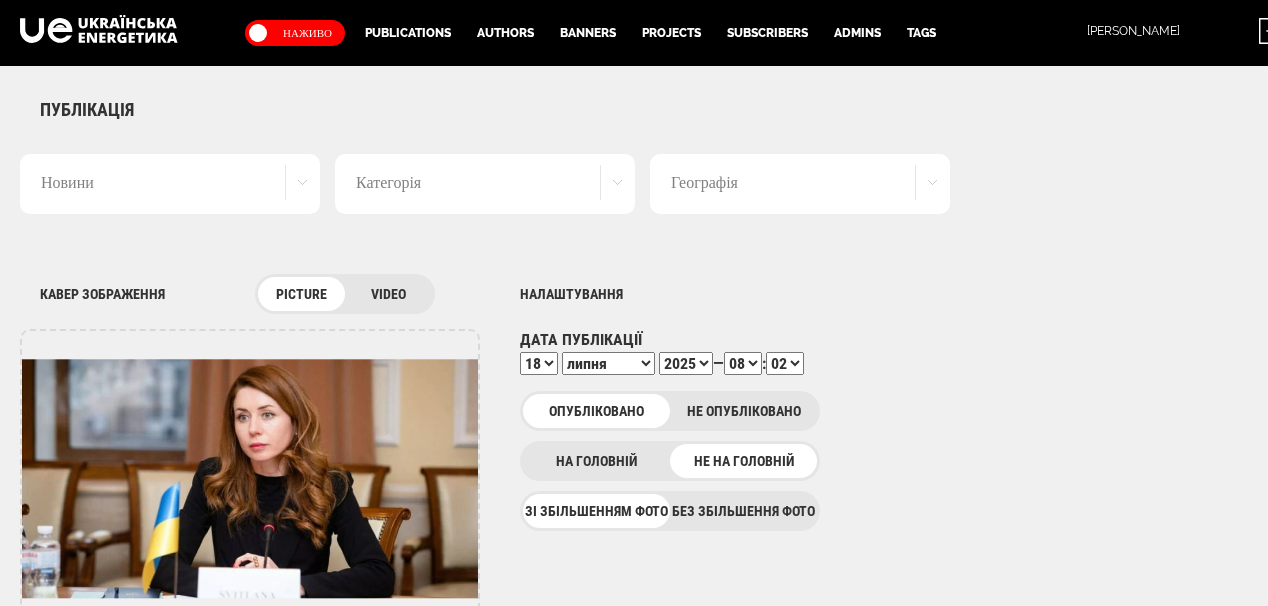 scroll, scrollTop: 0, scrollLeft: 0, axis: both 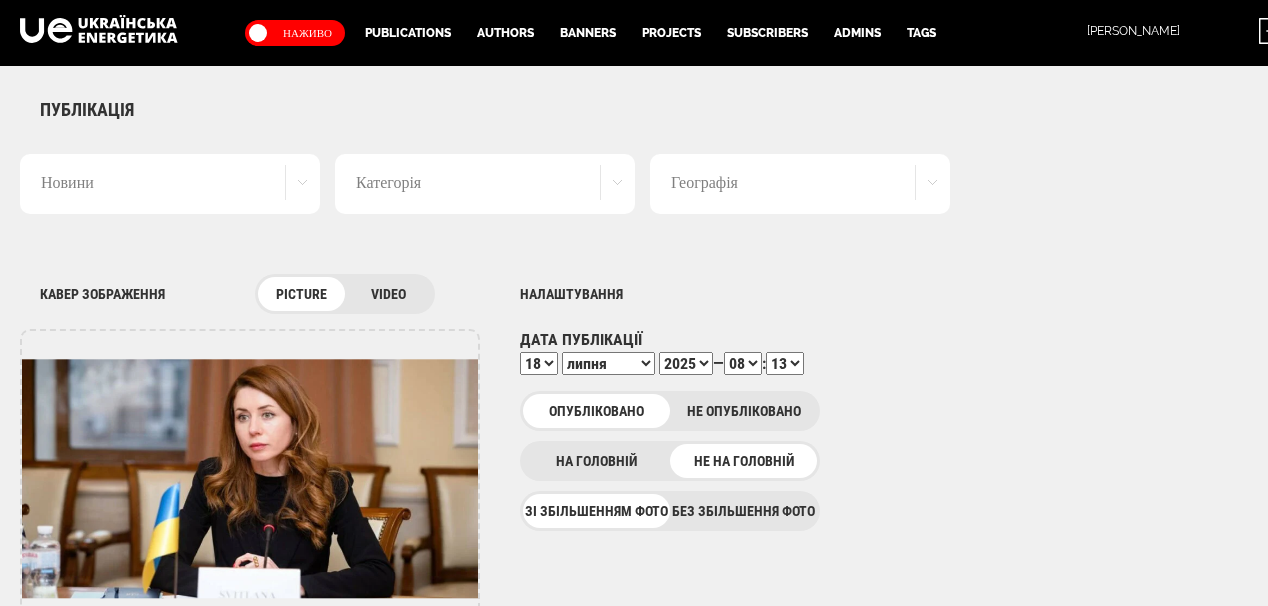 click on "00
01
02
03
04
05
06
07
08
09
10
11
12
13
14
15
16
17
18
19
20
21
22
23
24
25
26
27
28
29
30
31
32
33
34
35
36
37
38
39
40
41
42
43
44
45
46
47
48
49
50
51
52
53
54
55
56
57
58
59" at bounding box center (785, 363) 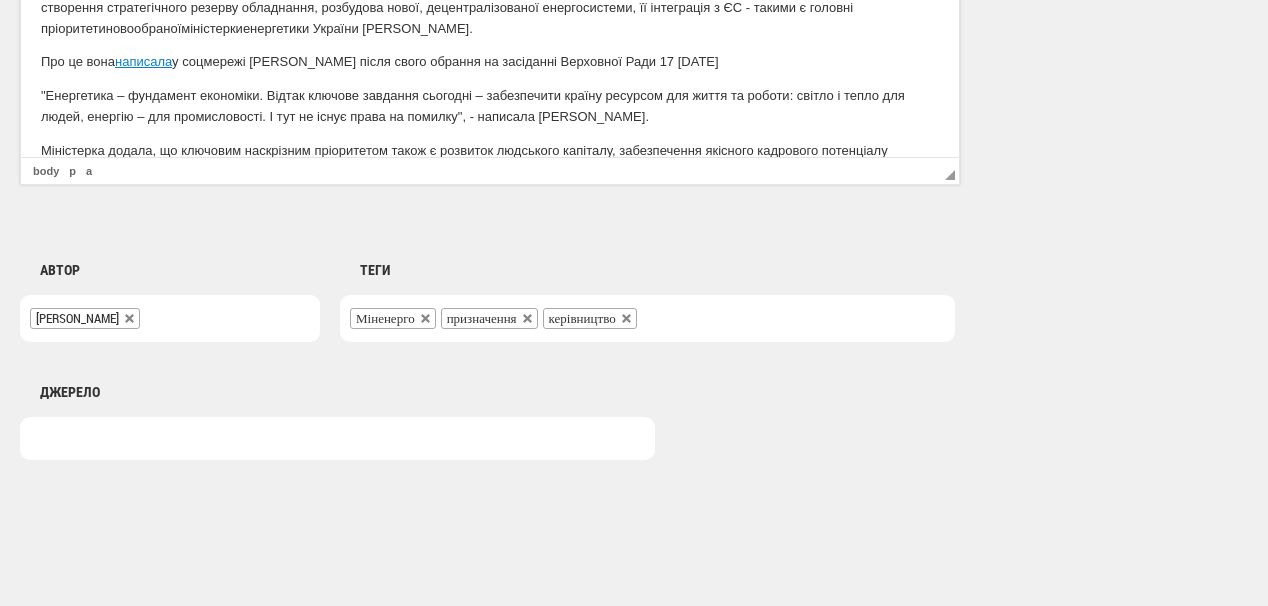 scroll, scrollTop: 1560, scrollLeft: 0, axis: vertical 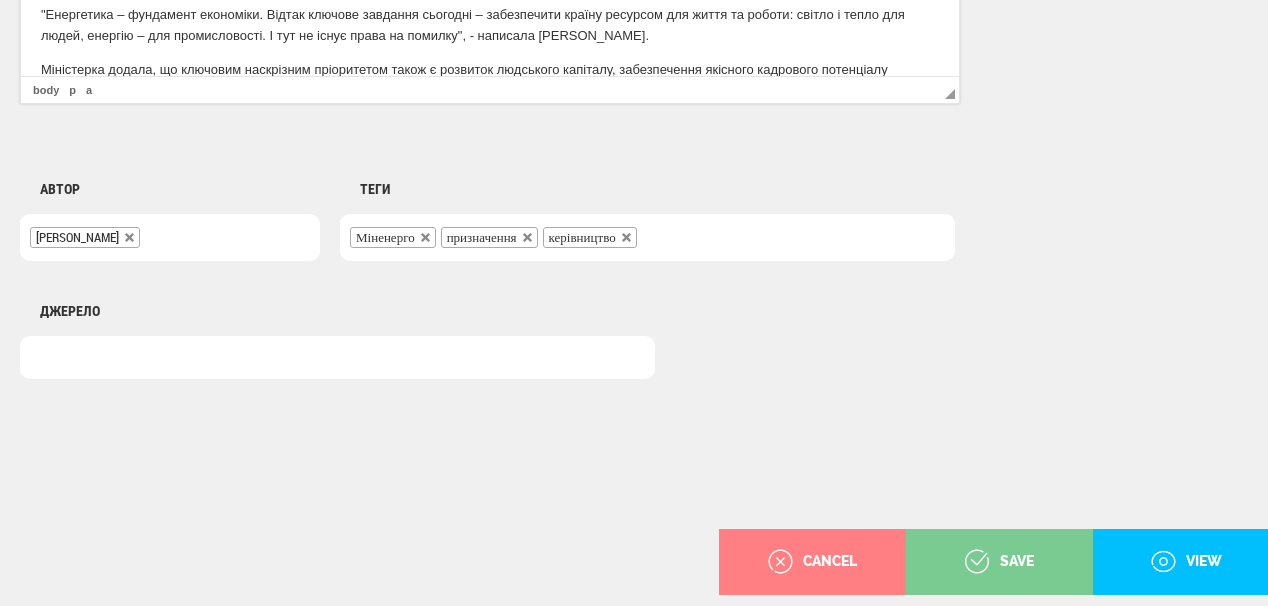click on "save" at bounding box center [999, 562] 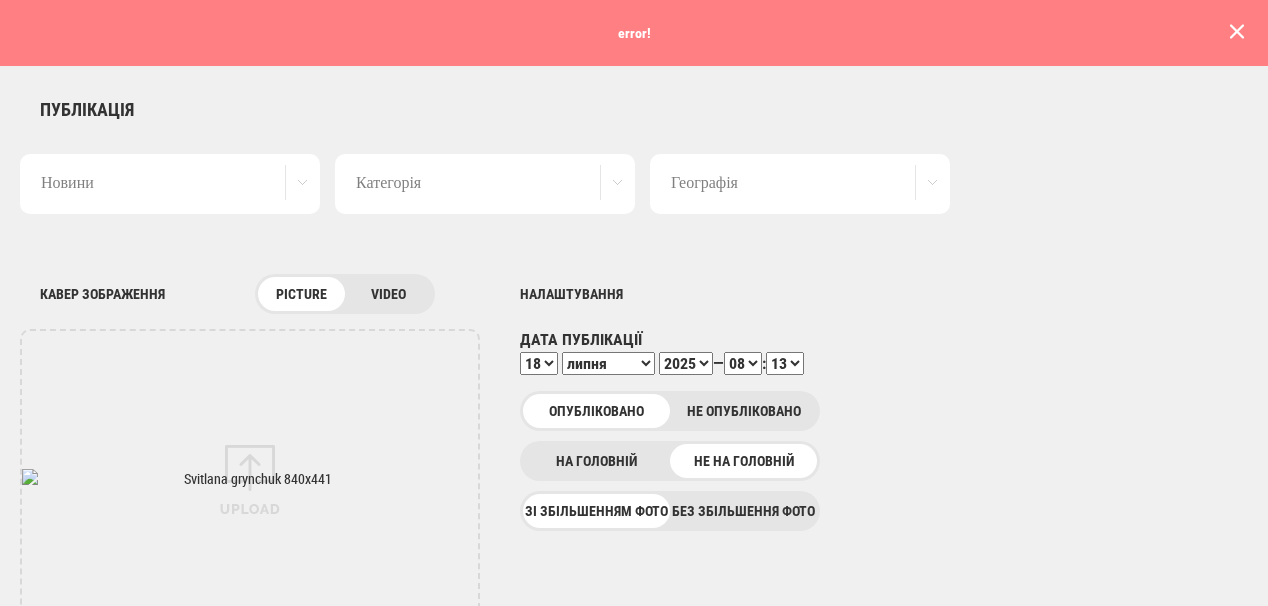 scroll, scrollTop: 0, scrollLeft: 0, axis: both 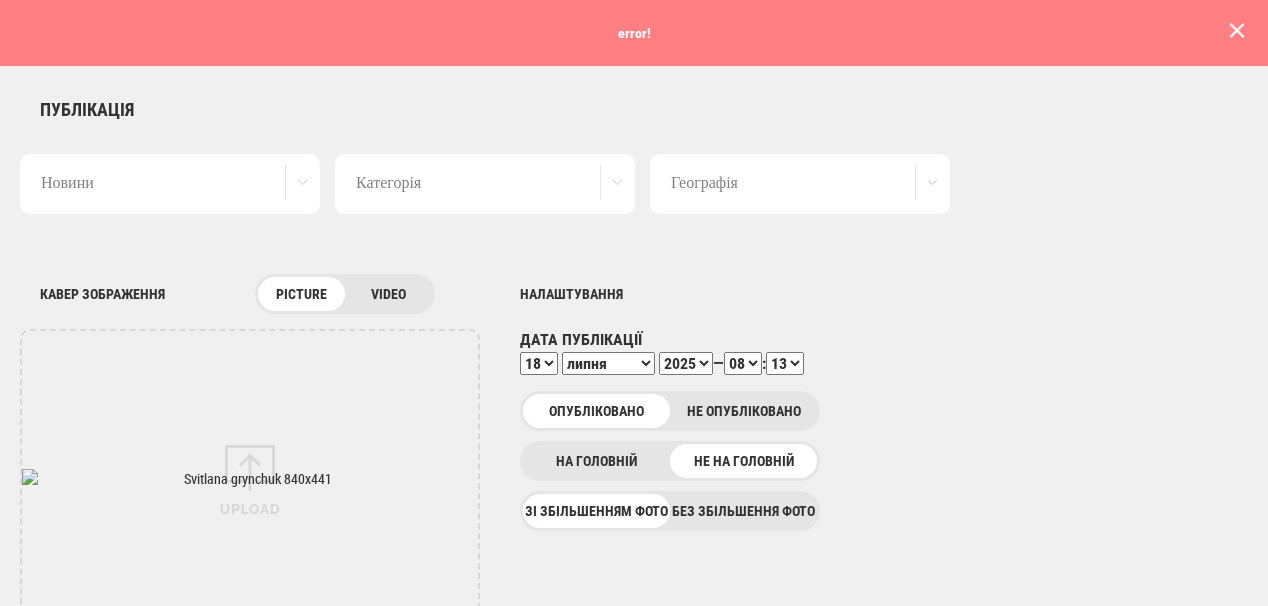 click at bounding box center [1237, 31] 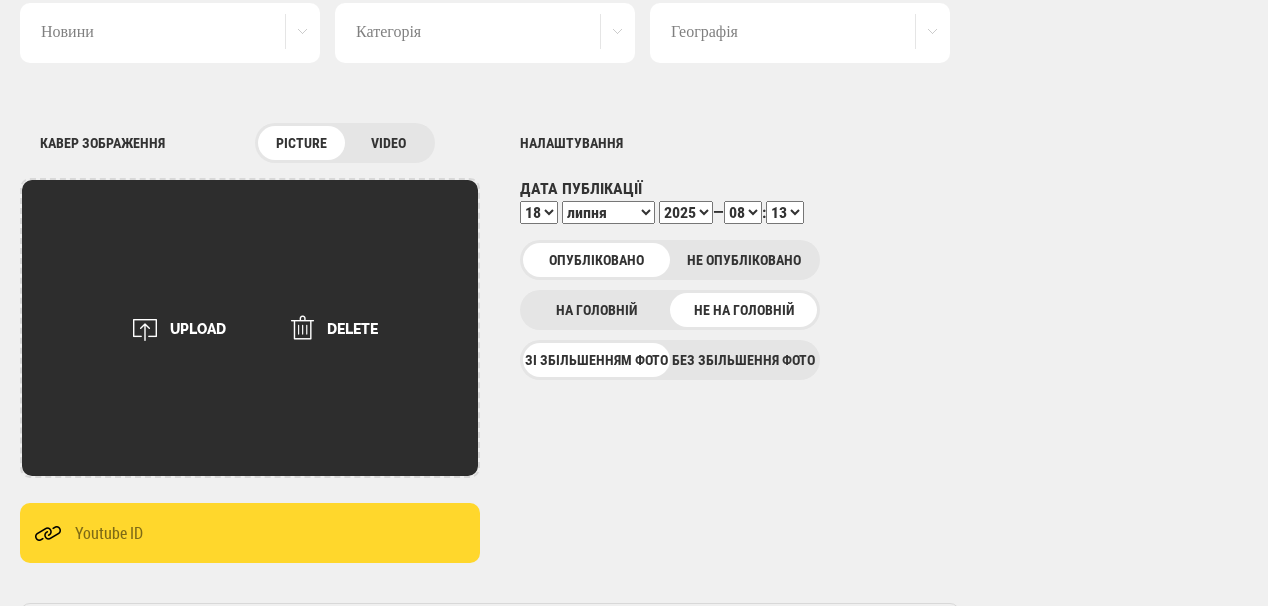 scroll, scrollTop: 160, scrollLeft: 0, axis: vertical 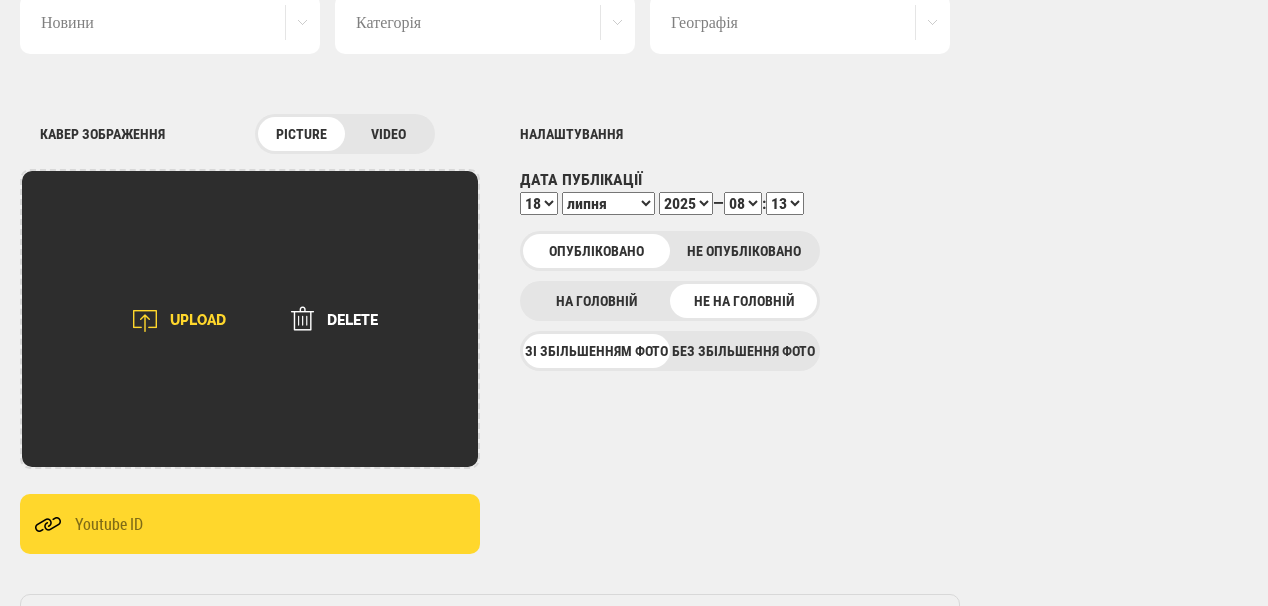 click on "UPLOAD" at bounding box center [172, 321] 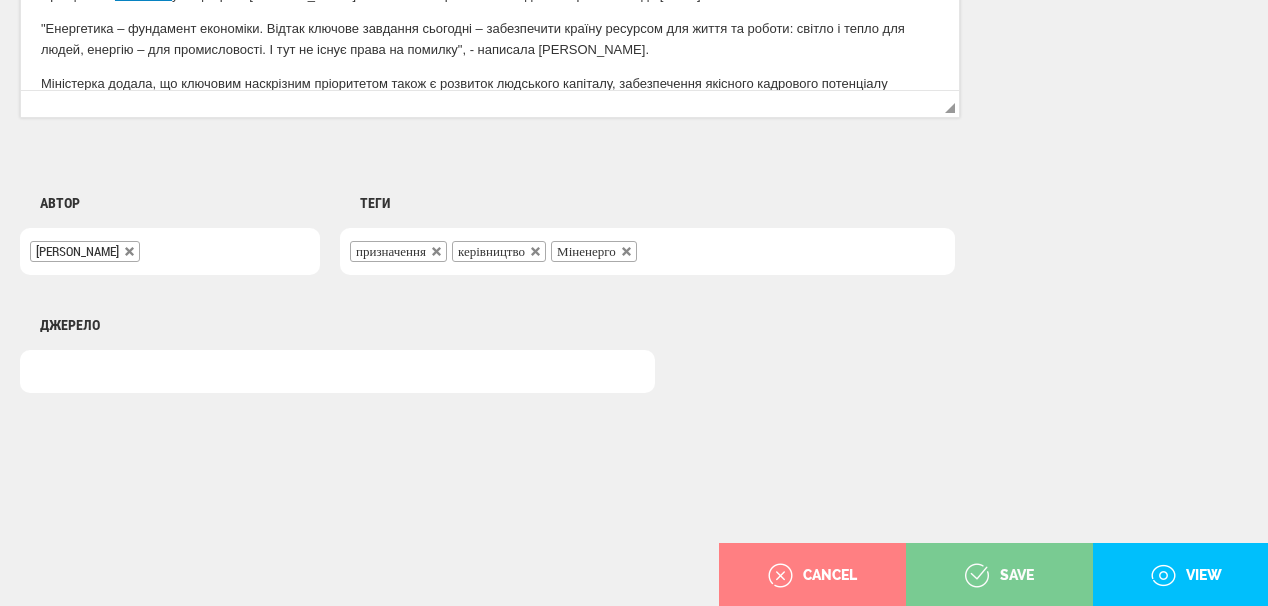 scroll, scrollTop: 1560, scrollLeft: 0, axis: vertical 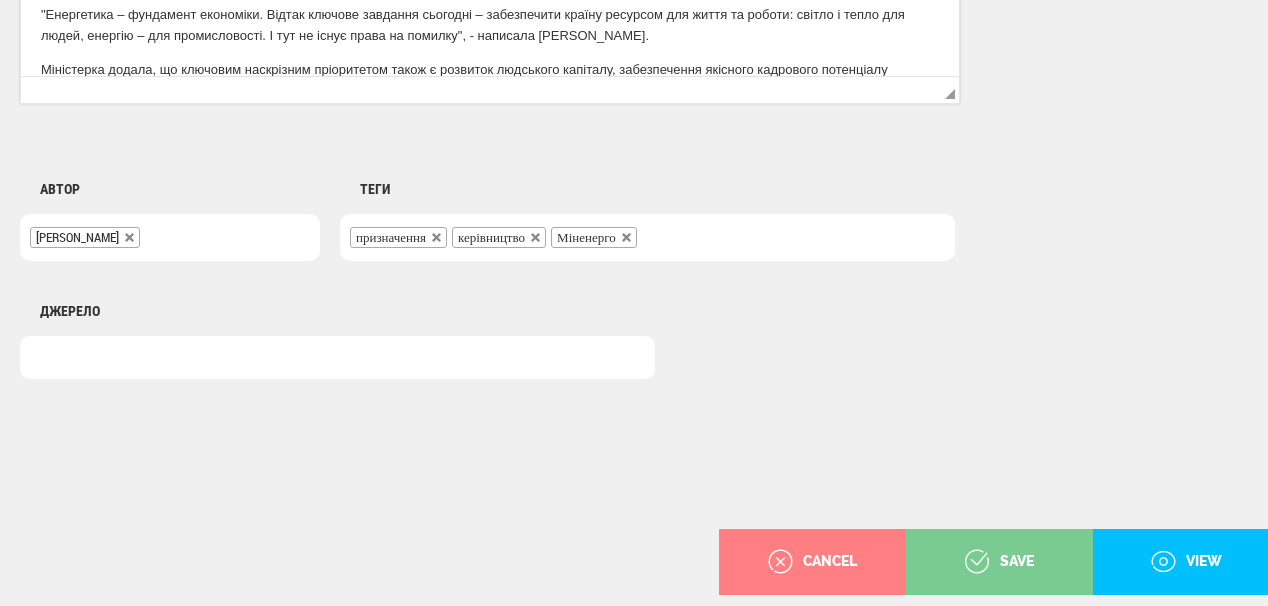 click on "save" at bounding box center [999, 562] 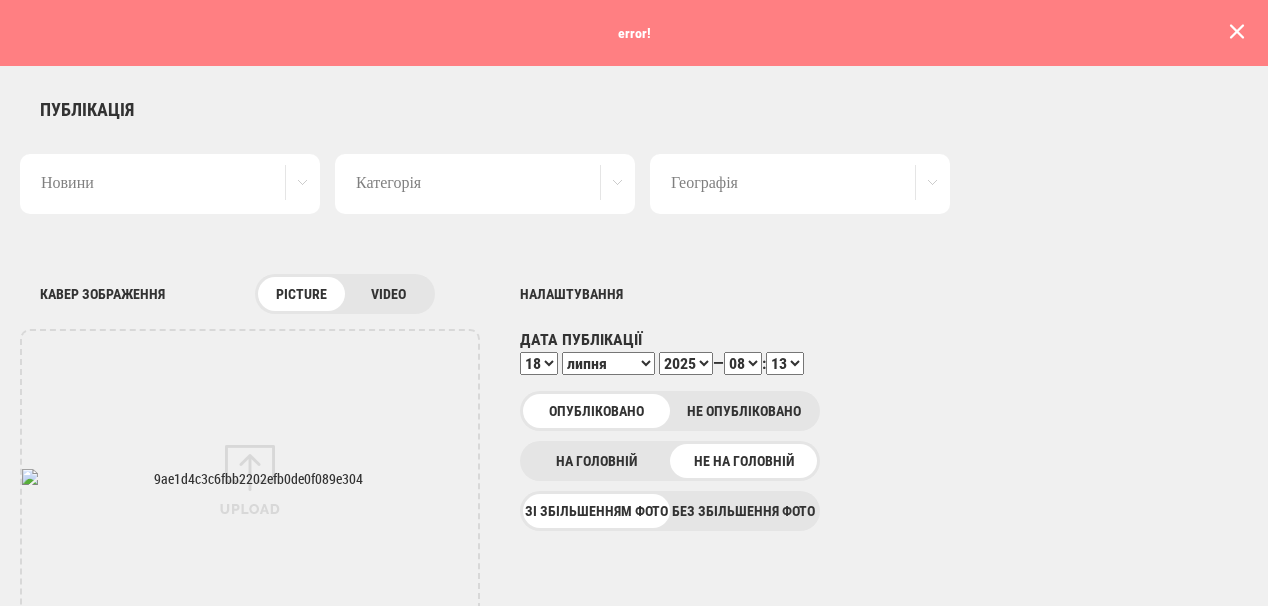 scroll, scrollTop: 0, scrollLeft: 0, axis: both 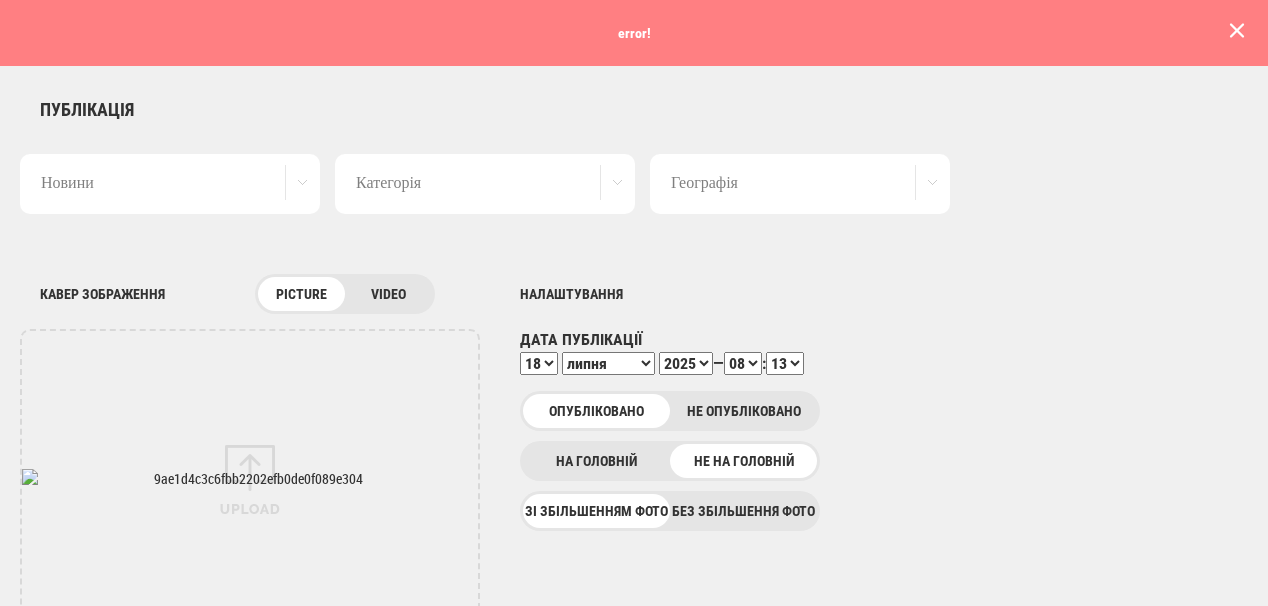 click at bounding box center [1237, 31] 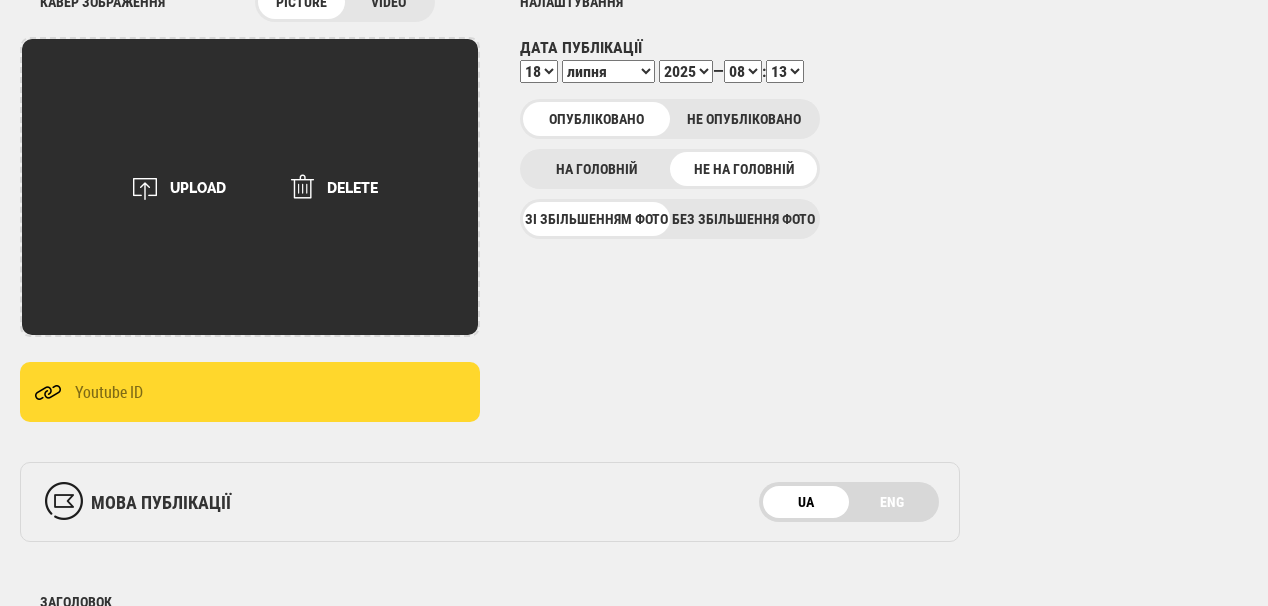 scroll, scrollTop: 320, scrollLeft: 0, axis: vertical 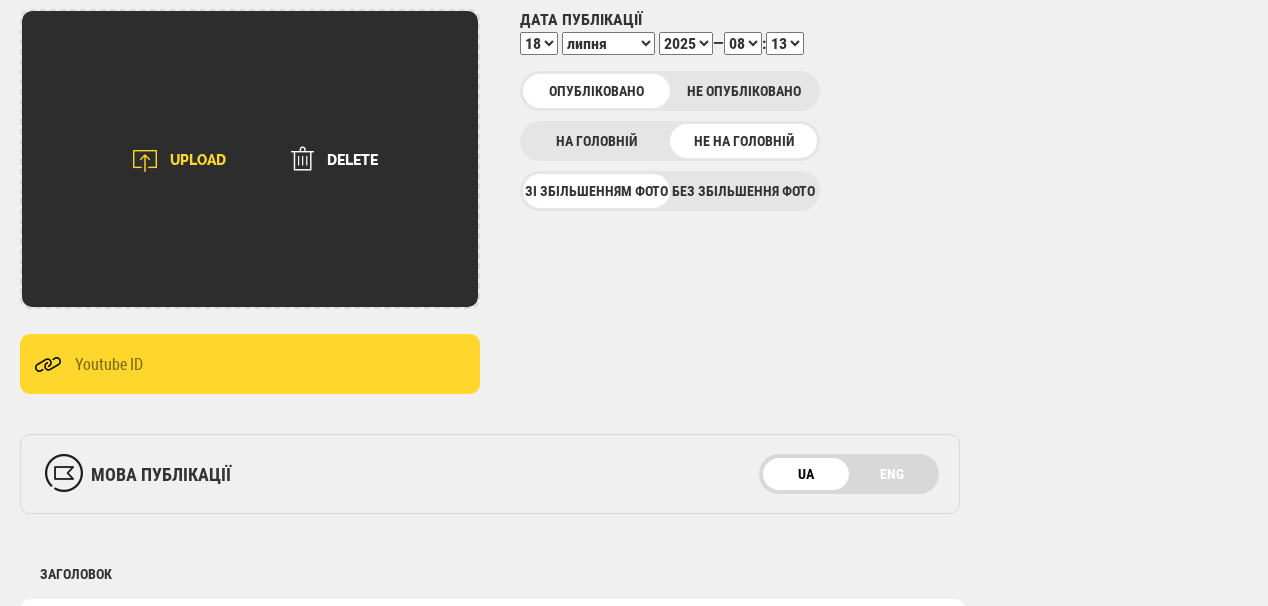 click at bounding box center (145, 161) 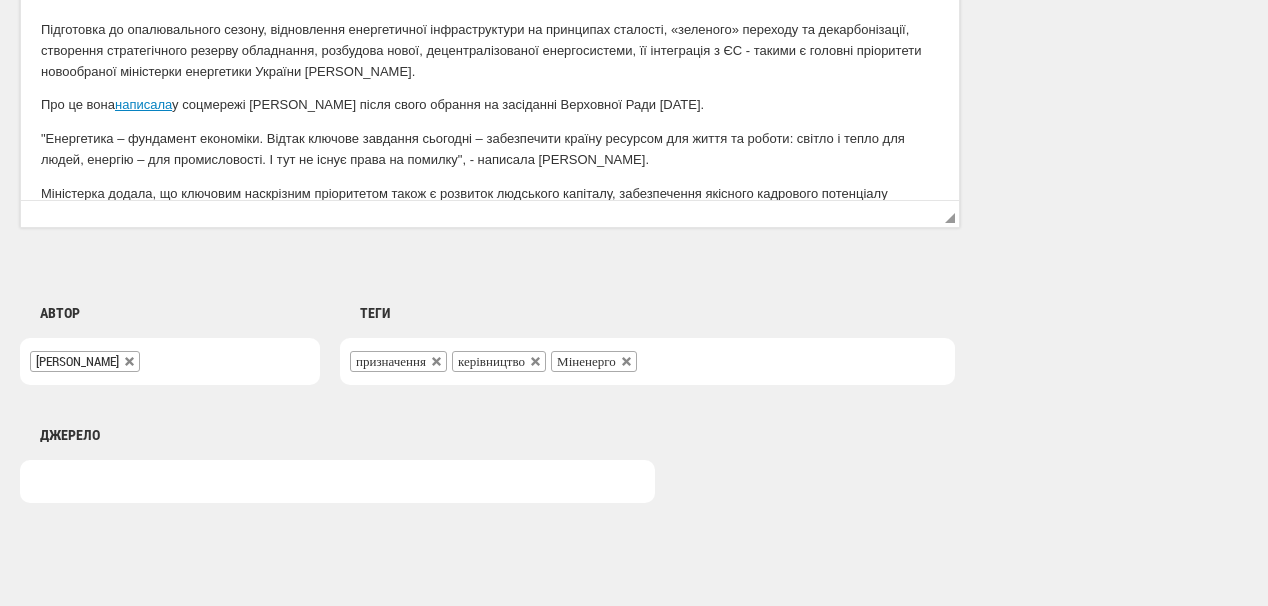 scroll, scrollTop: 1560, scrollLeft: 0, axis: vertical 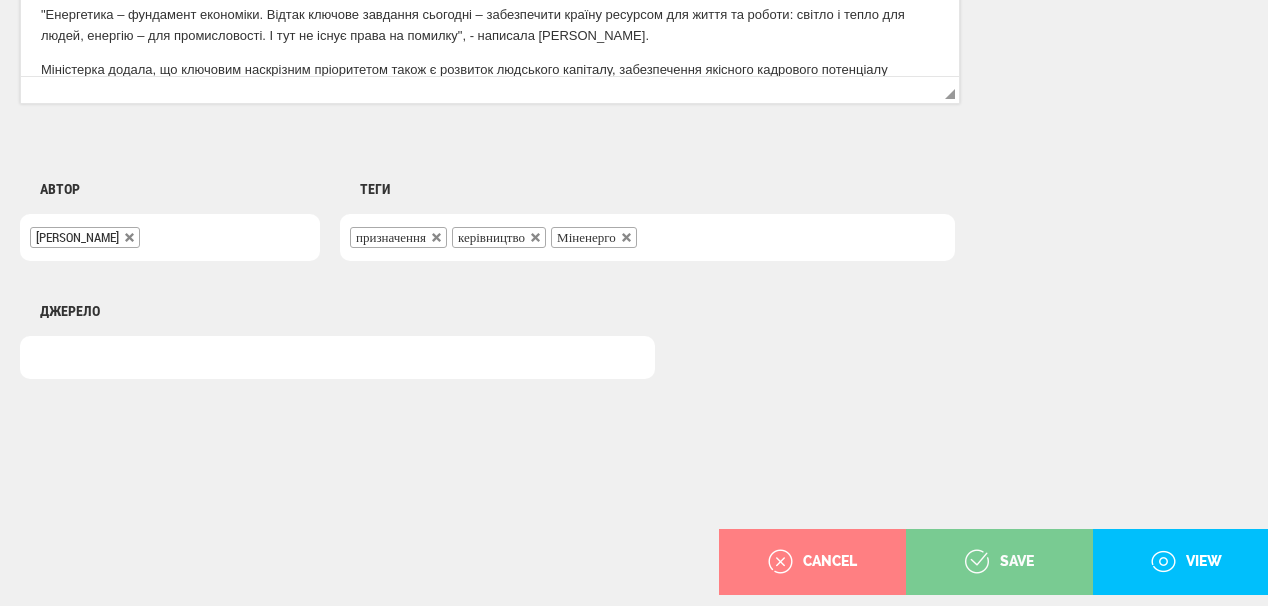 click on "save" at bounding box center (999, 562) 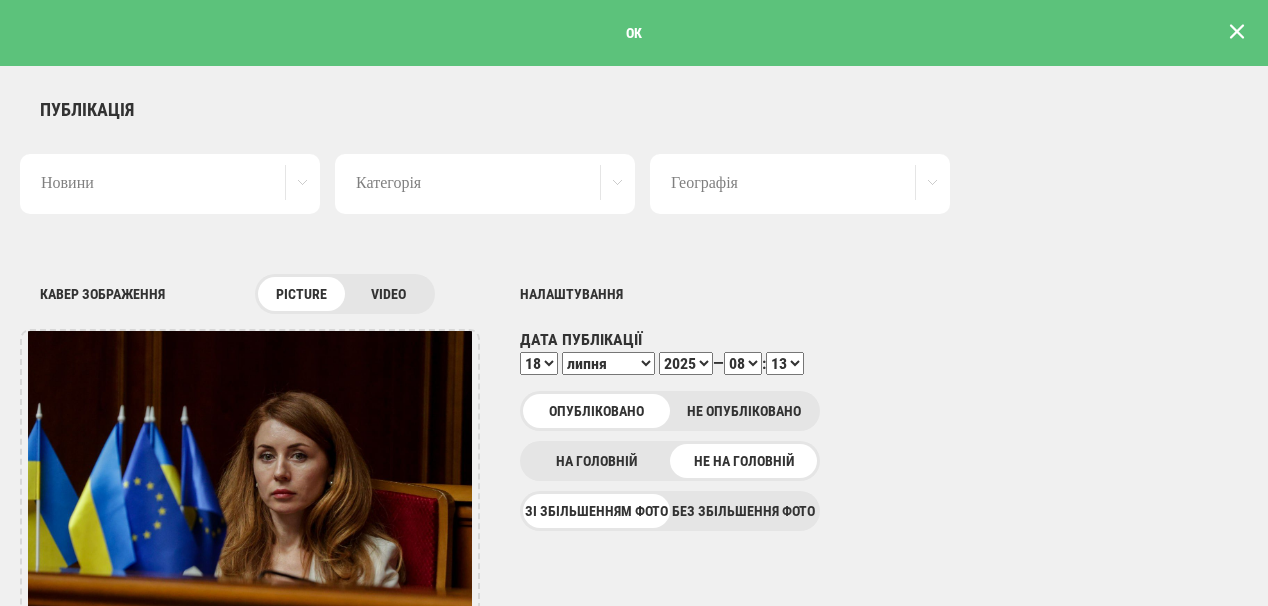scroll, scrollTop: 0, scrollLeft: 0, axis: both 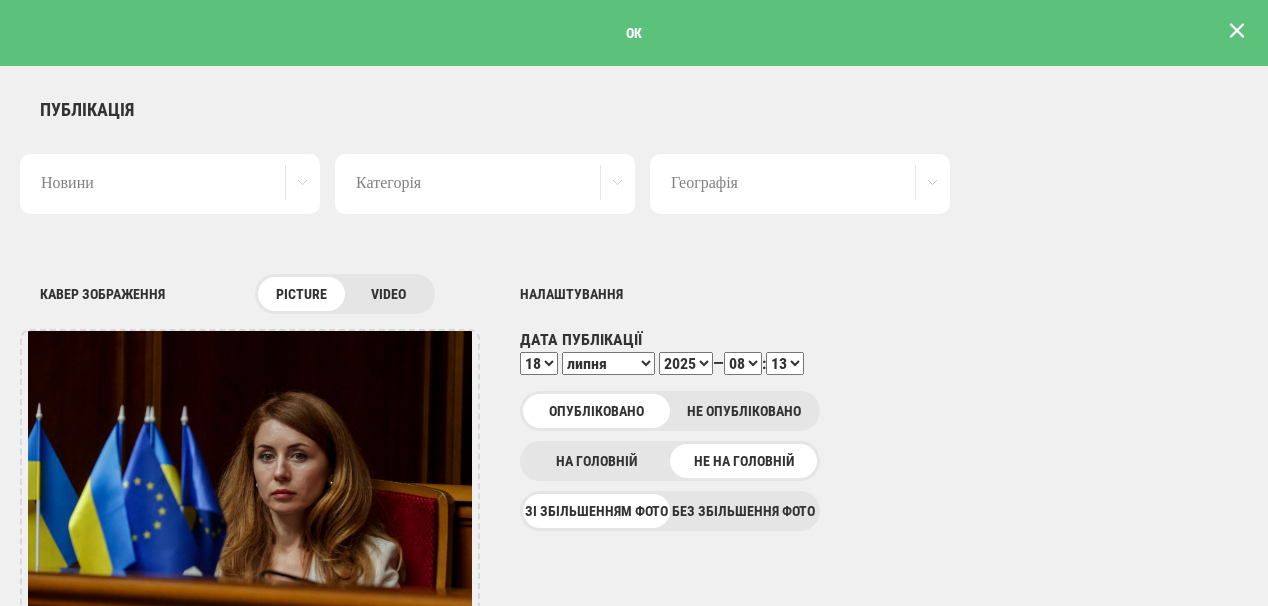 click at bounding box center [1237, 31] 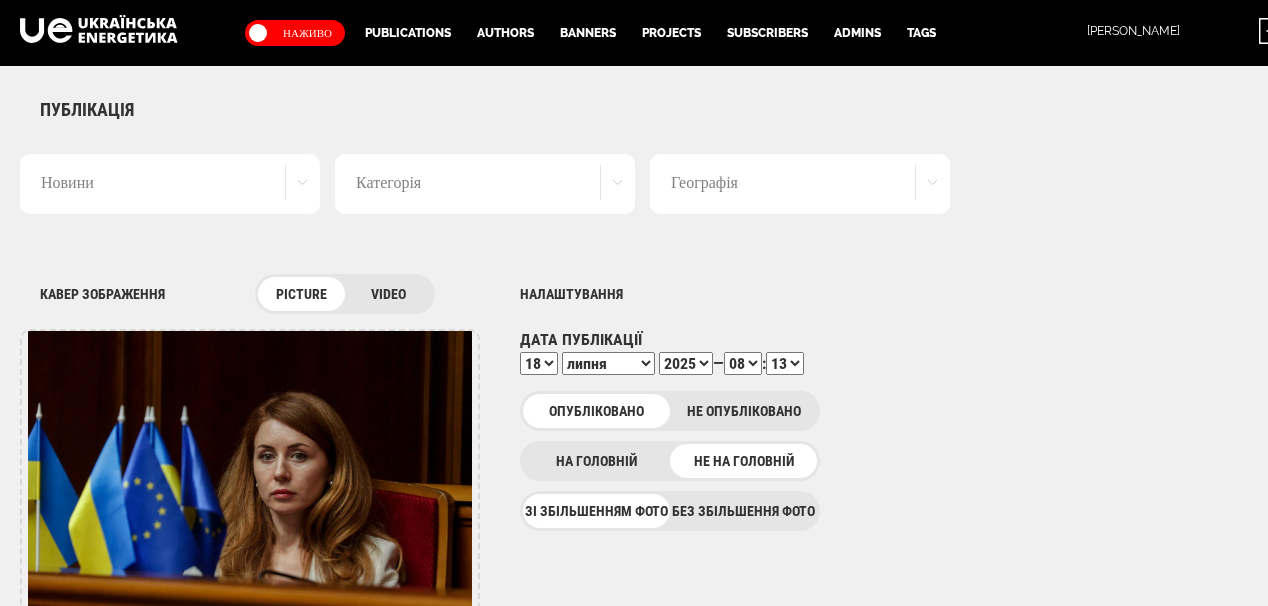click on "00
01
02
03
04
05
06
07
08
09
10
11
12
13
14
15
16
17
18
19
20
21
22
23
24
25
26
27
28
29
30
31
32
33
34
35
36
37
38
39
40
41
42
43
44
45
46
47
48
49
50
51
52
53
54
55
56
57
58
59" at bounding box center (785, 363) 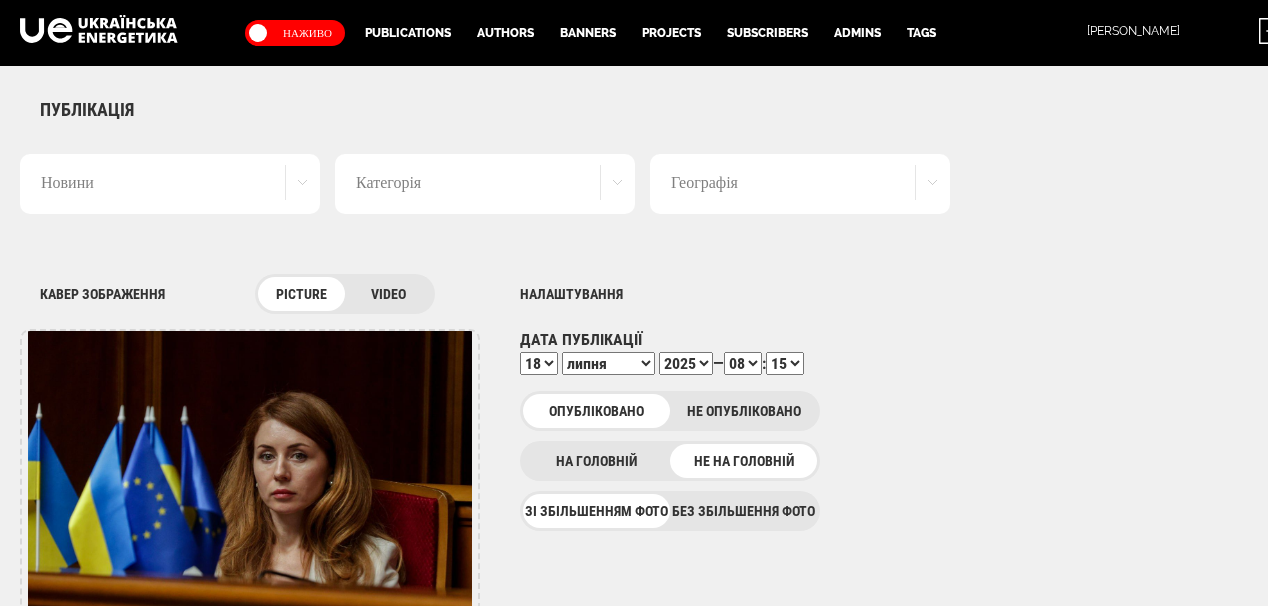 click on "00
01
02
03
04
05
06
07
08
09
10
11
12
13
14
15
16
17
18
19
20
21
22
23
24
25
26
27
28
29
30
31
32
33
34
35
36
37
38
39
40
41
42
43
44
45
46
47
48
49
50
51
52
53
54
55
56
57
58
59" at bounding box center [785, 363] 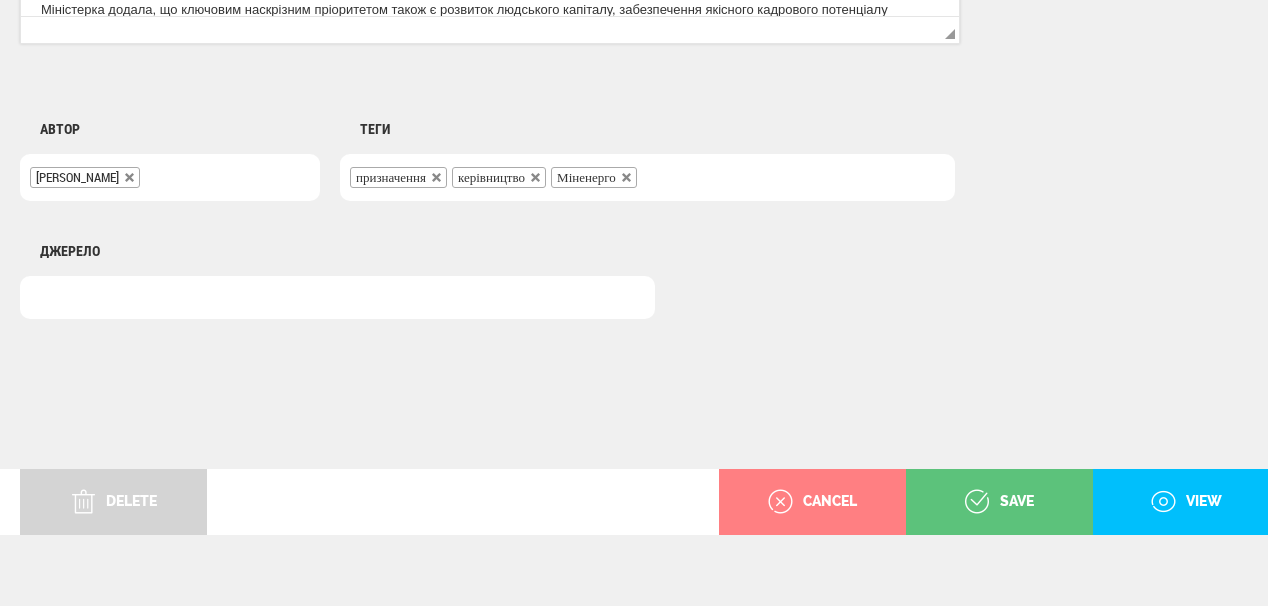 scroll, scrollTop: 1625, scrollLeft: 0, axis: vertical 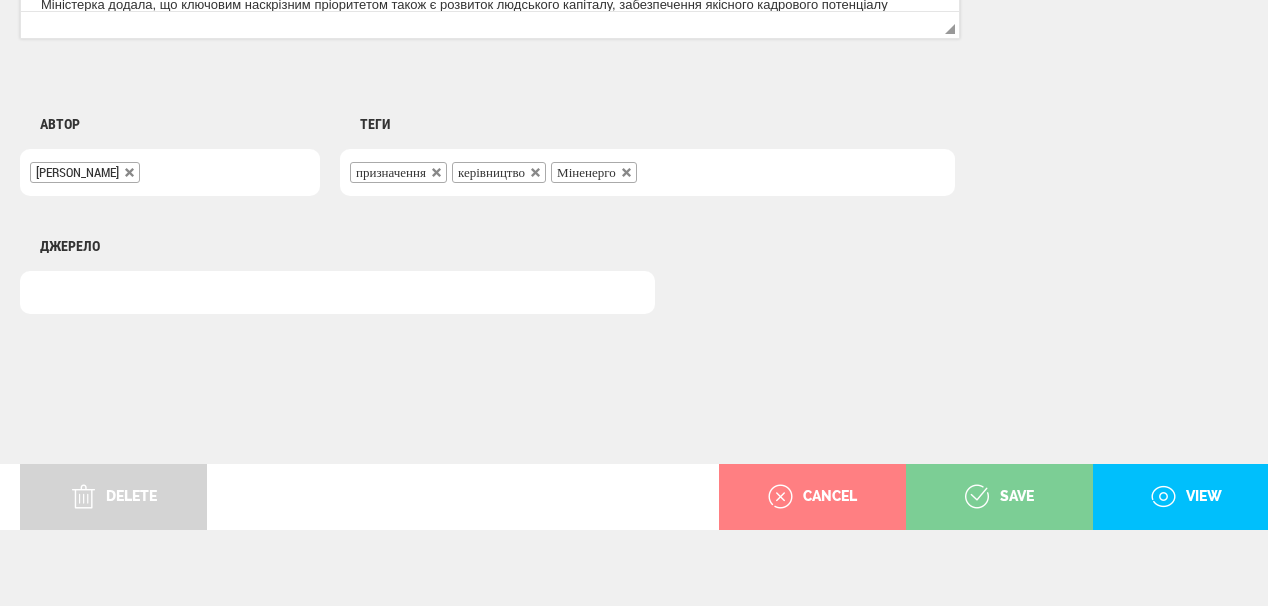click on "save" at bounding box center [999, 497] 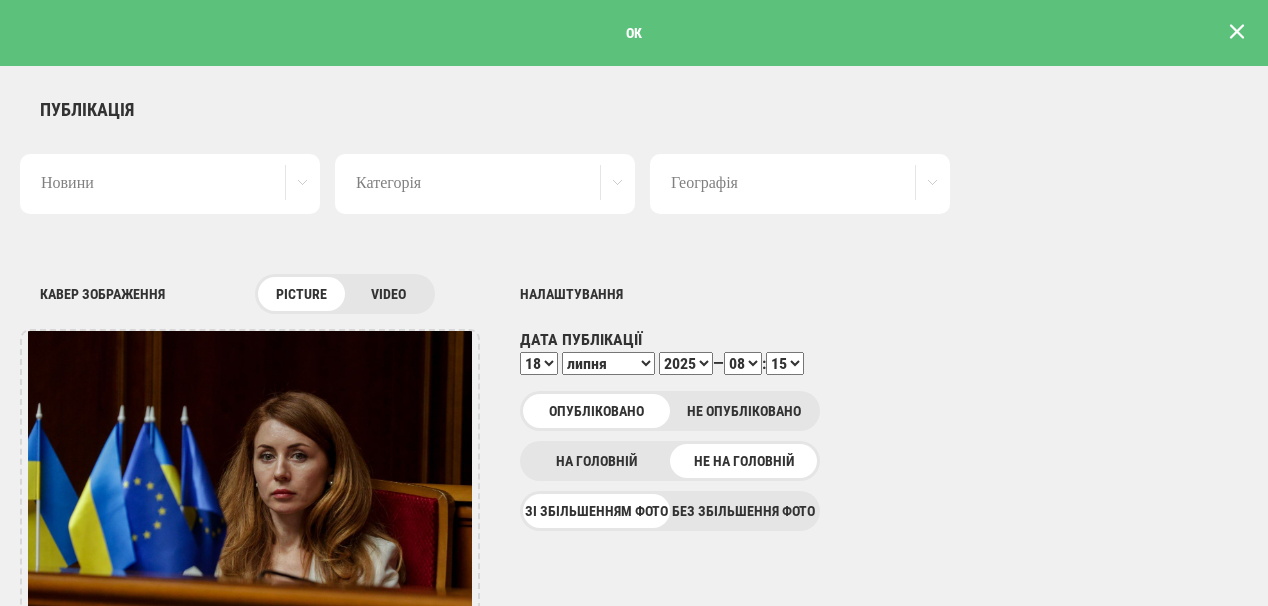 scroll, scrollTop: 0, scrollLeft: 0, axis: both 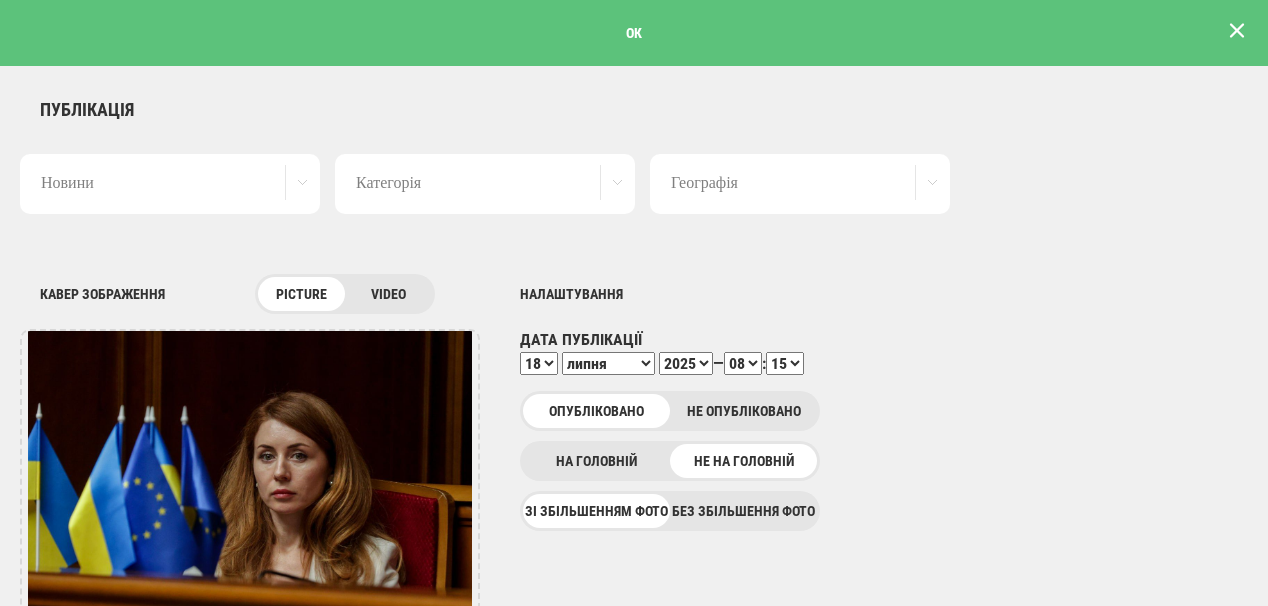 click at bounding box center [1237, 31] 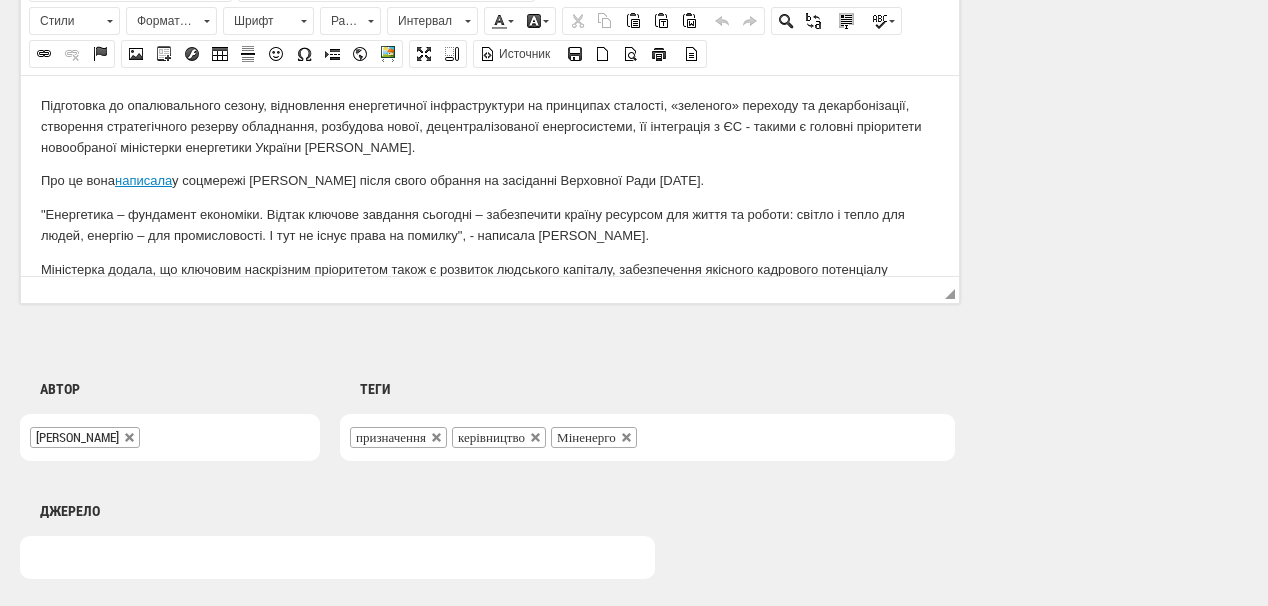 scroll, scrollTop: 1625, scrollLeft: 0, axis: vertical 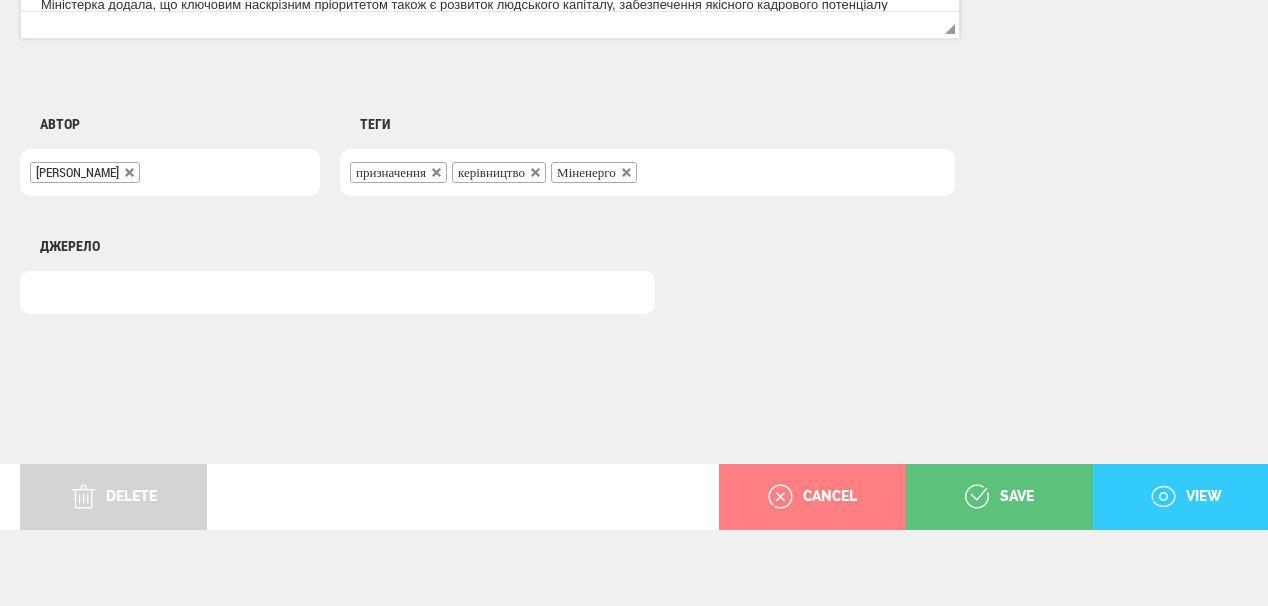 click on "view" at bounding box center (1186, 497) 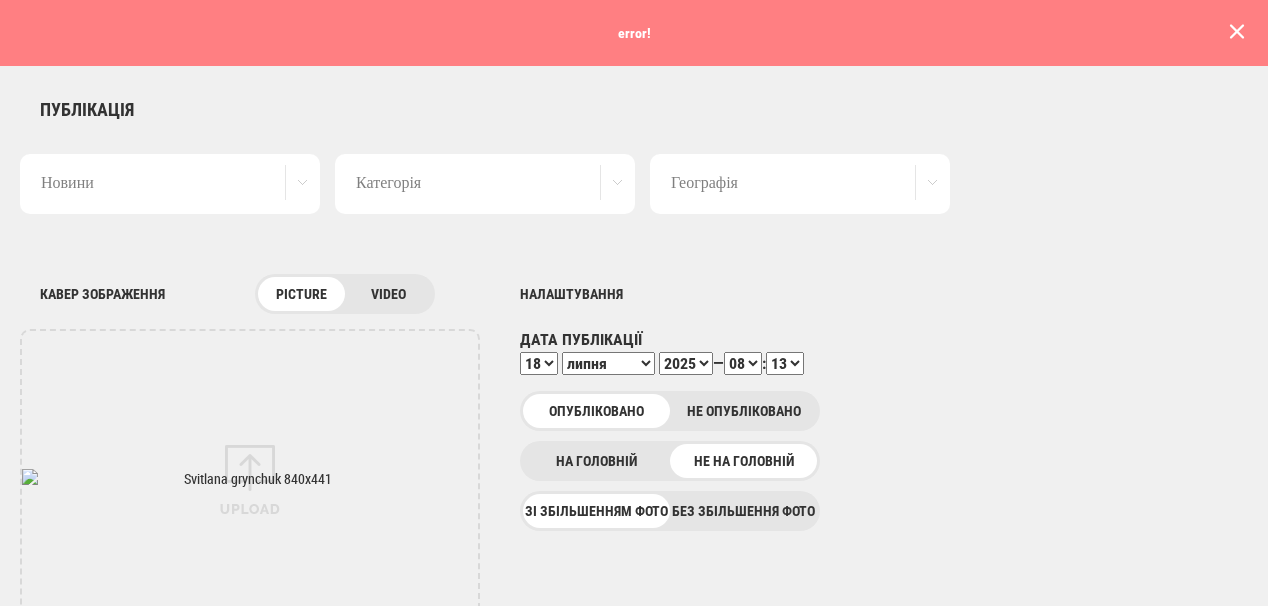 scroll, scrollTop: 1560, scrollLeft: 0, axis: vertical 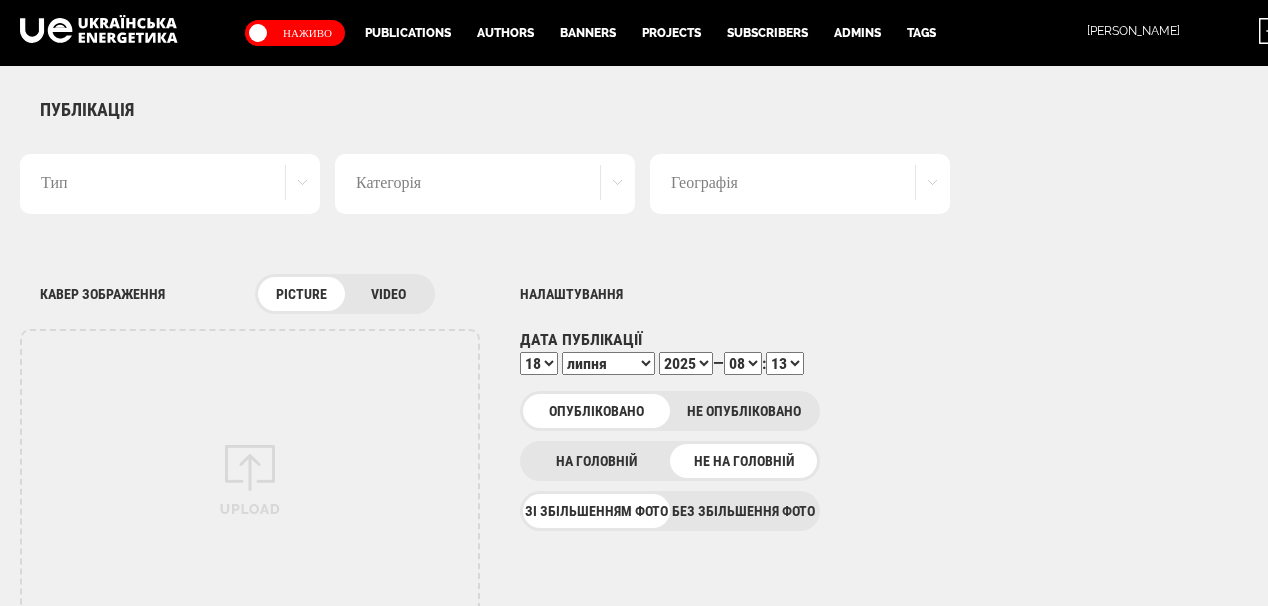 select on "13" 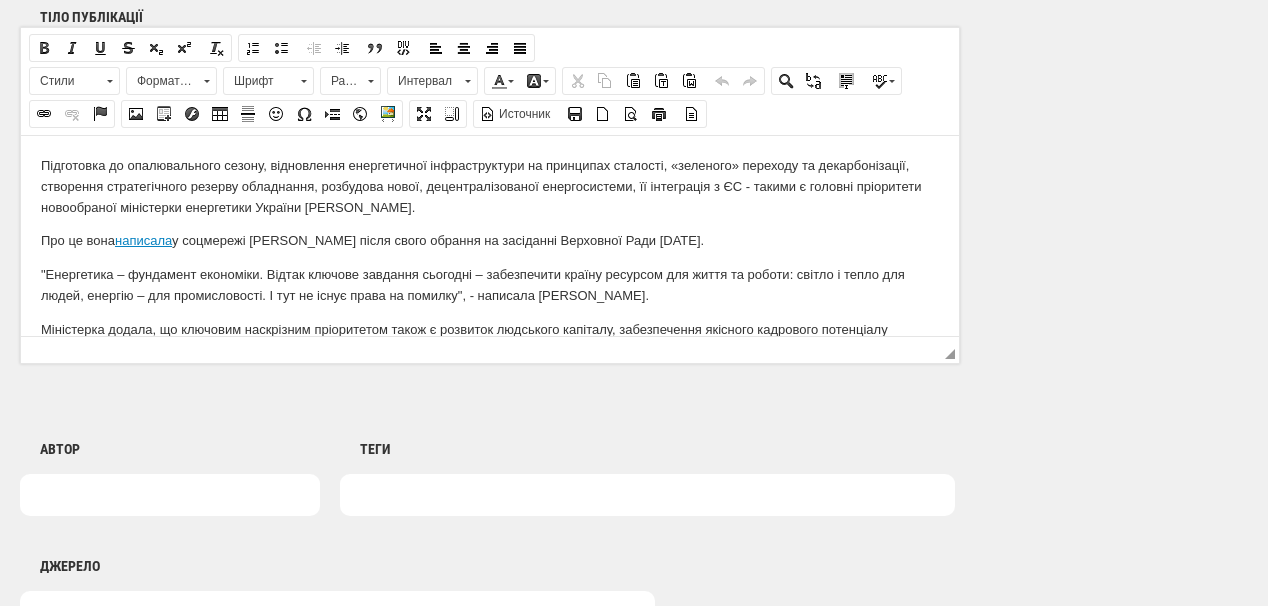 scroll, scrollTop: 0, scrollLeft: 0, axis: both 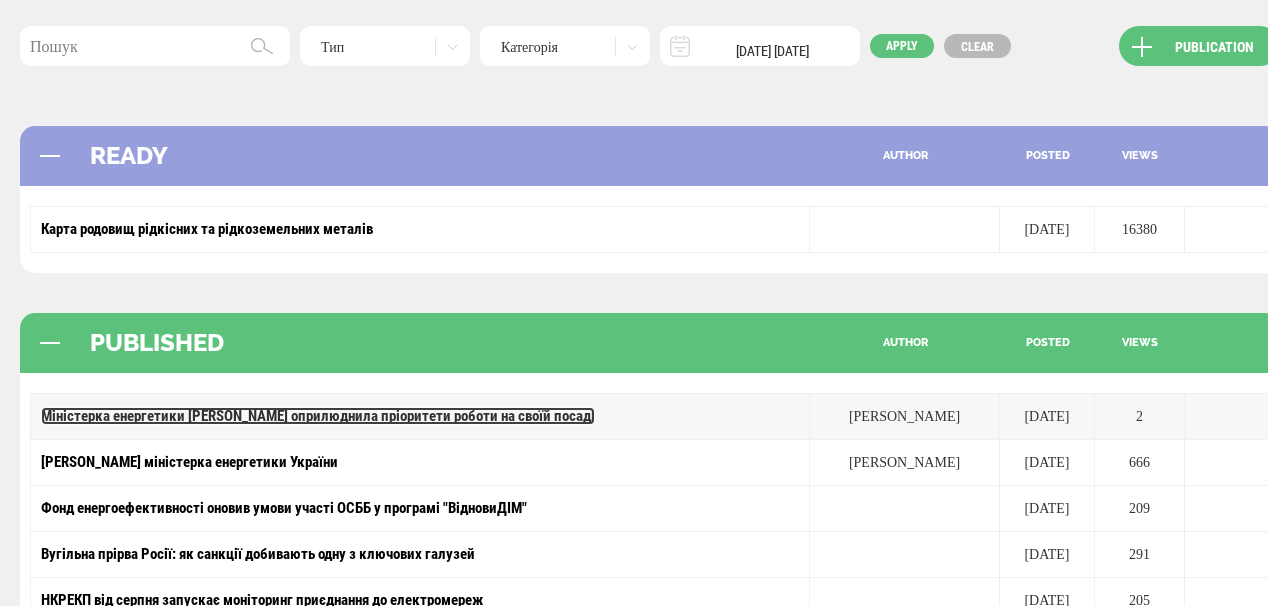 click on "Міністерка енергетики [PERSON_NAME] оприлюднила пріоритети роботи на своїй посаді" at bounding box center (318, 416) 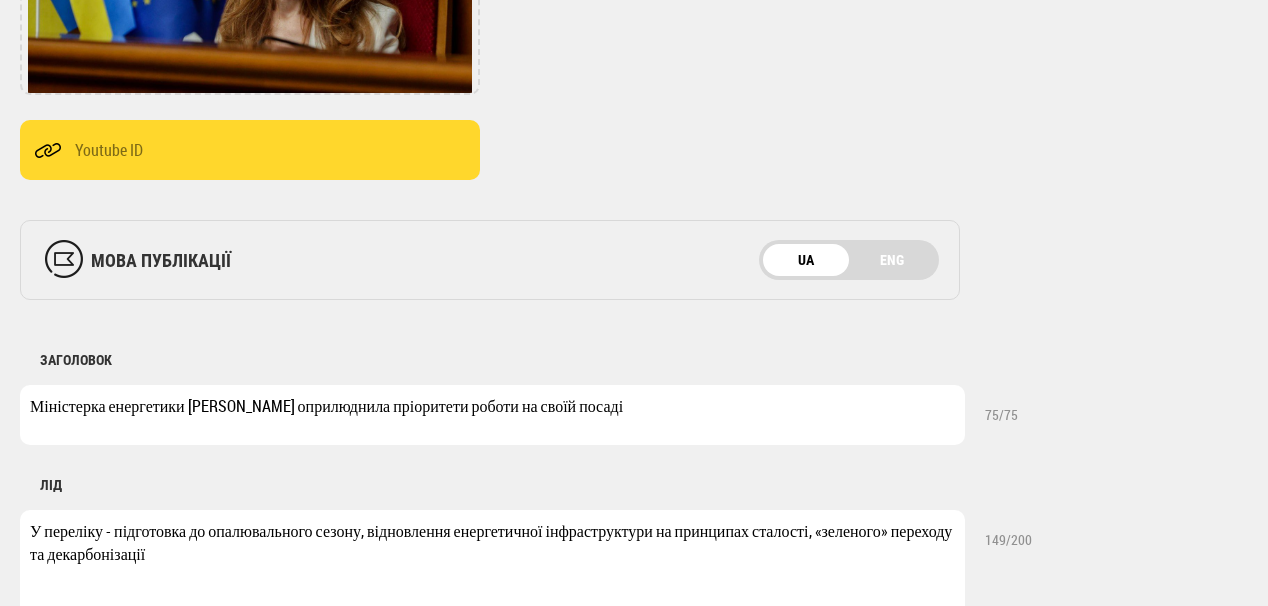 scroll, scrollTop: 560, scrollLeft: 0, axis: vertical 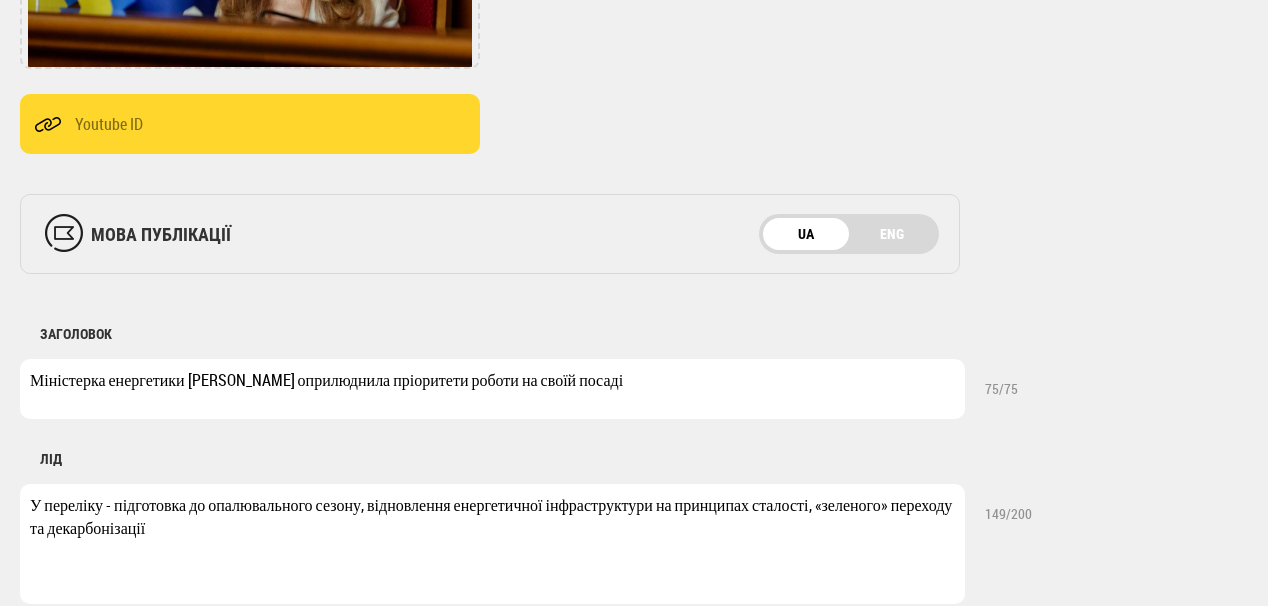 click on "Міністерка енергетики Грінчук оприлюднила пріоритети роботи на своїй посаді" at bounding box center (492, 389) 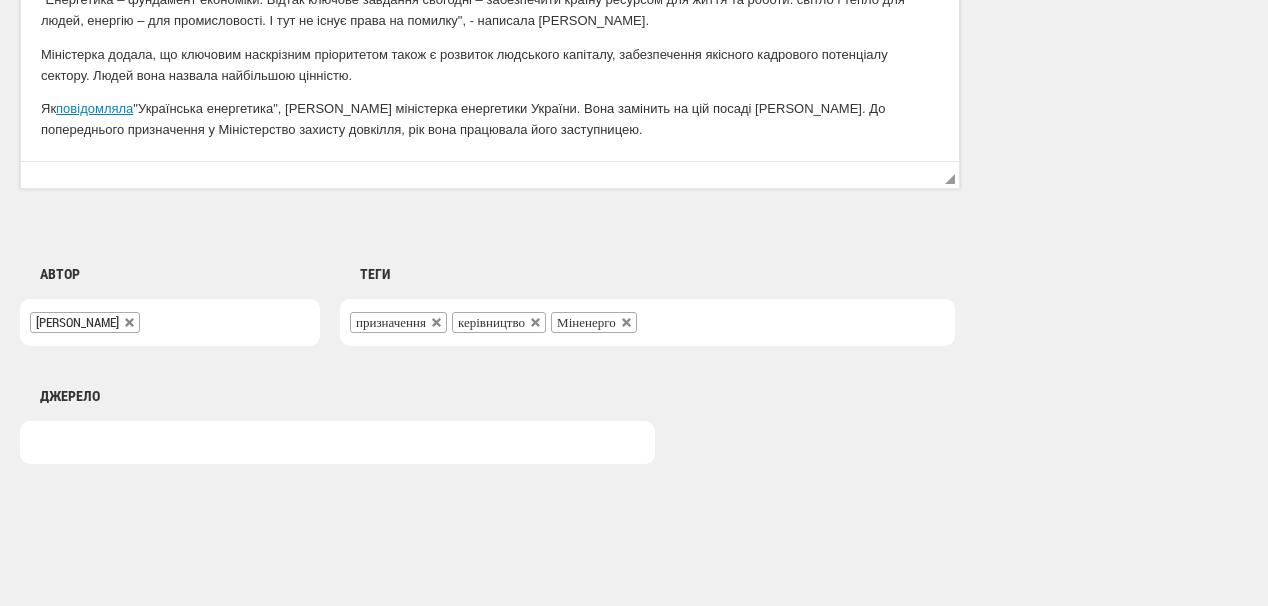 scroll, scrollTop: 1625, scrollLeft: 0, axis: vertical 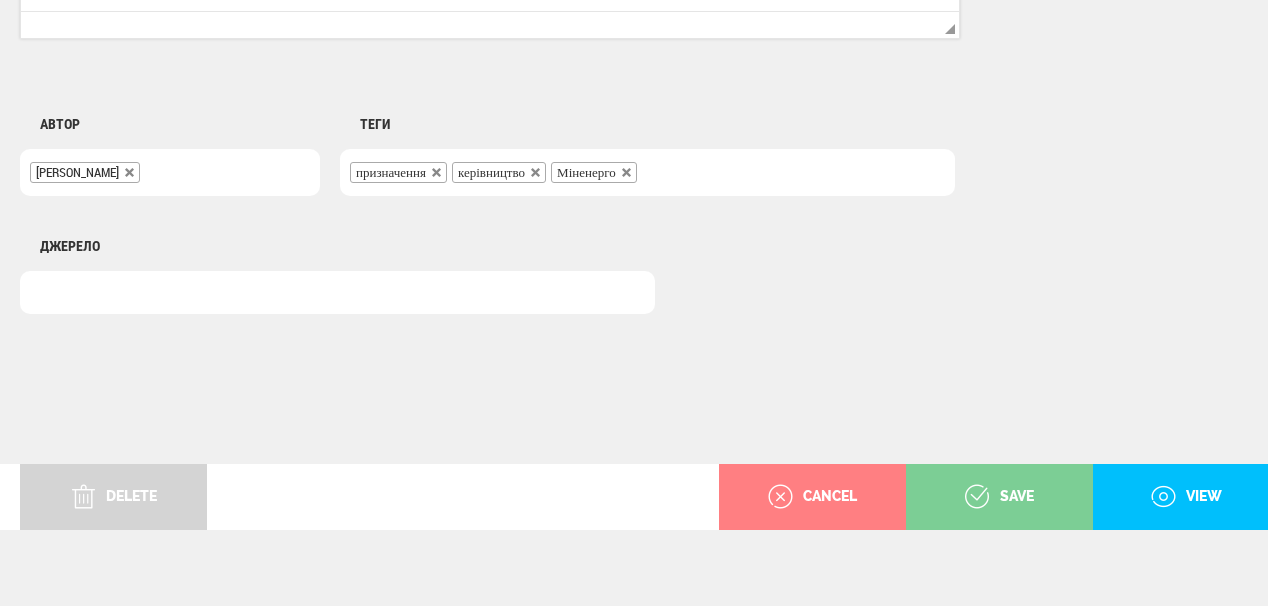 type on "Міністерка енергетики [PERSON_NAME] оприлюднила пріоритети роботи на своїй посаді" 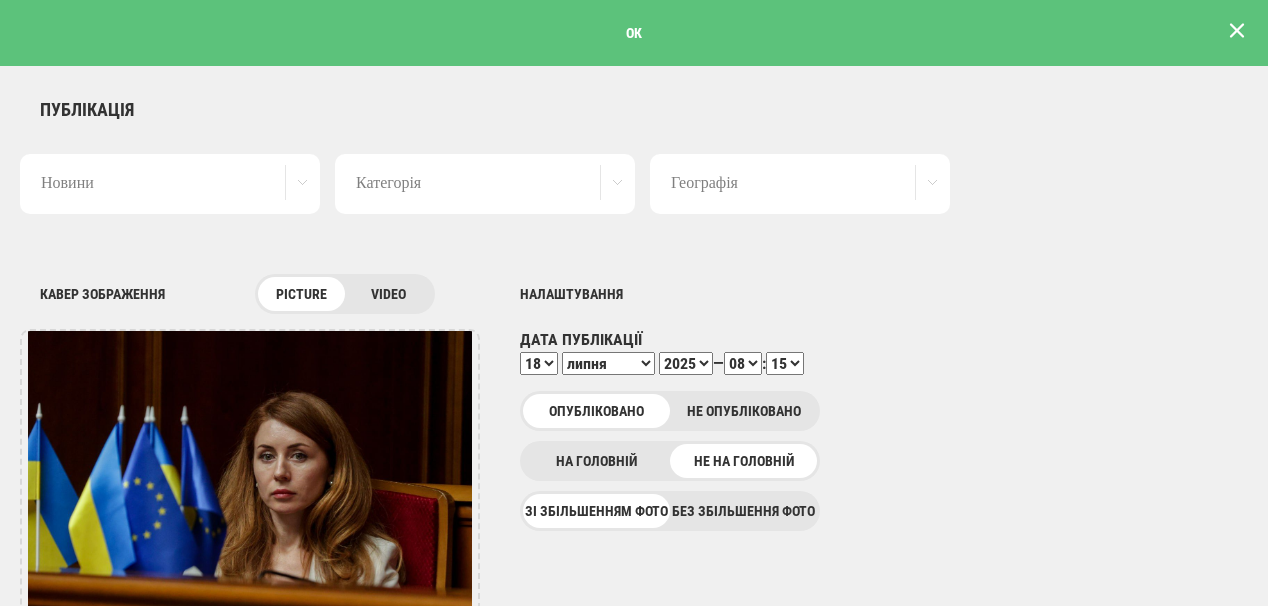 click at bounding box center (1237, 31) 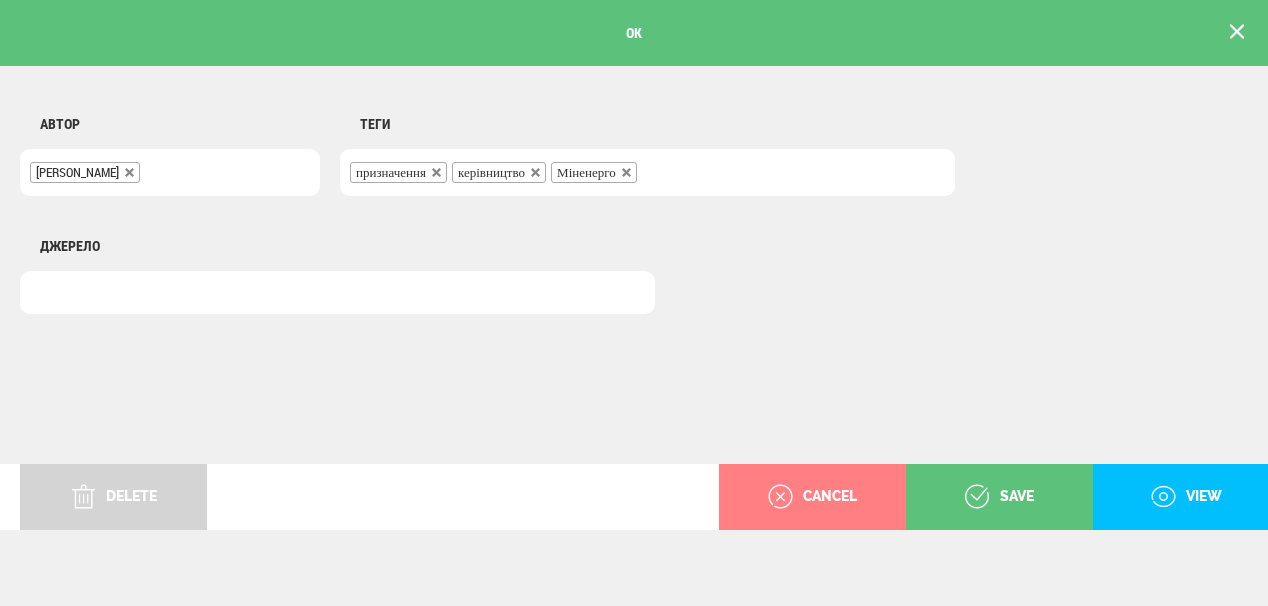 scroll, scrollTop: 0, scrollLeft: 0, axis: both 